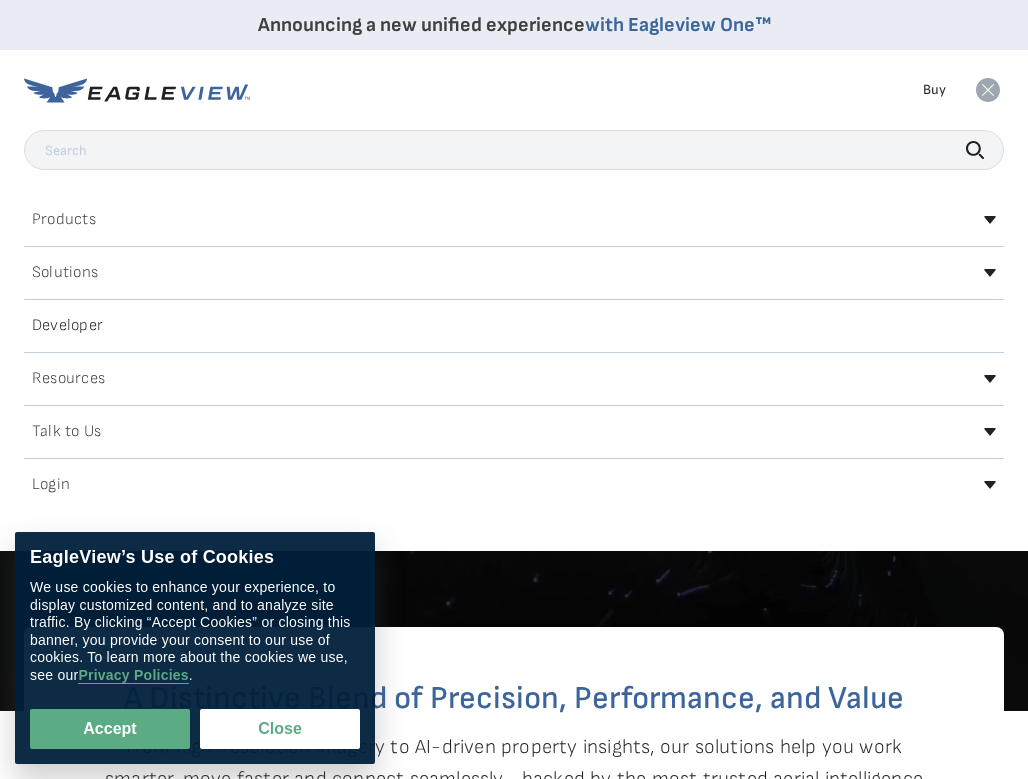 scroll, scrollTop: 0, scrollLeft: 0, axis: both 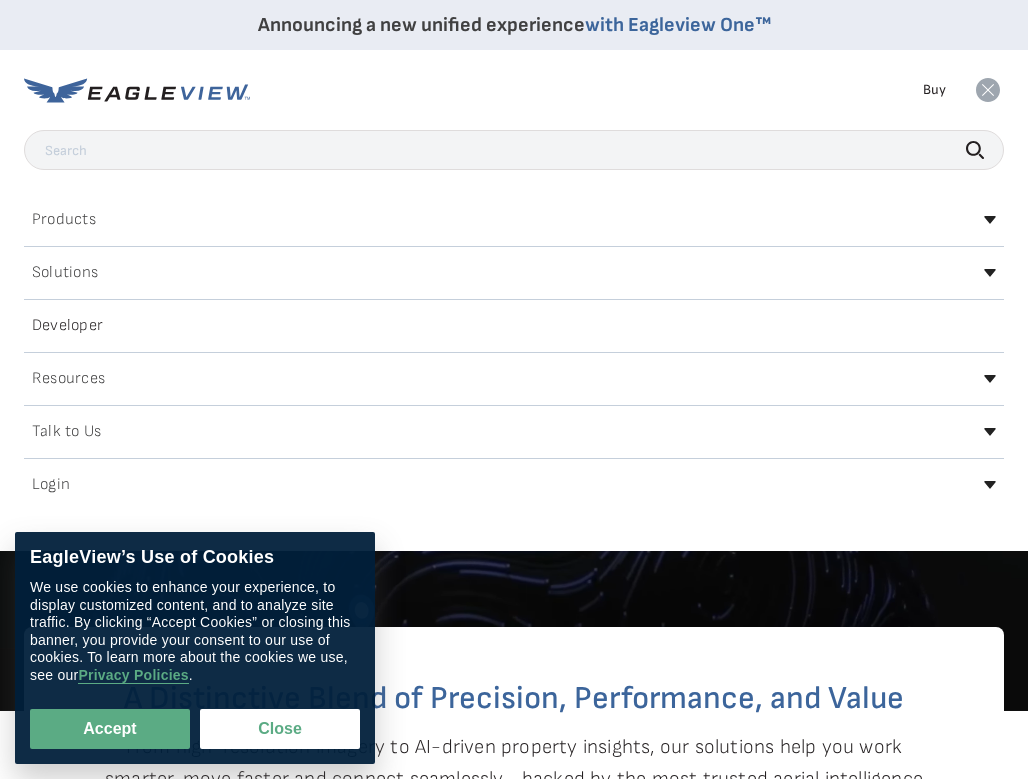 click on "Announcing a new unified experience  with Eagleview One™" at bounding box center (514, 25) 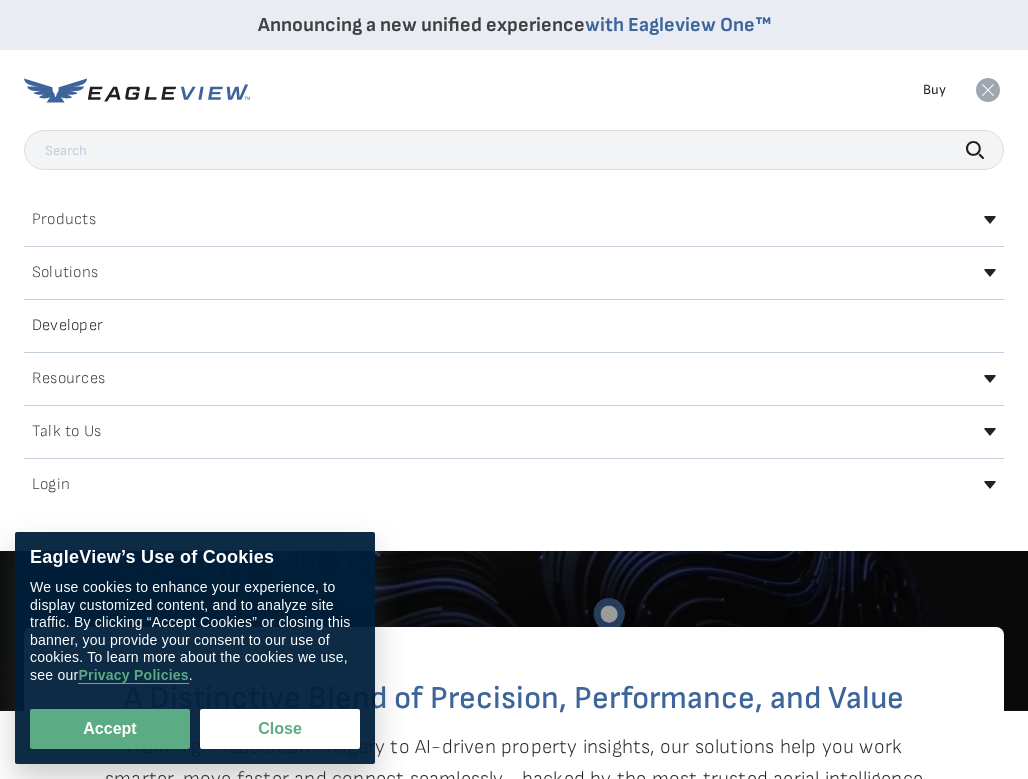 click on "Announcing a new unified experience  with Eagleview One™" at bounding box center (514, 25) 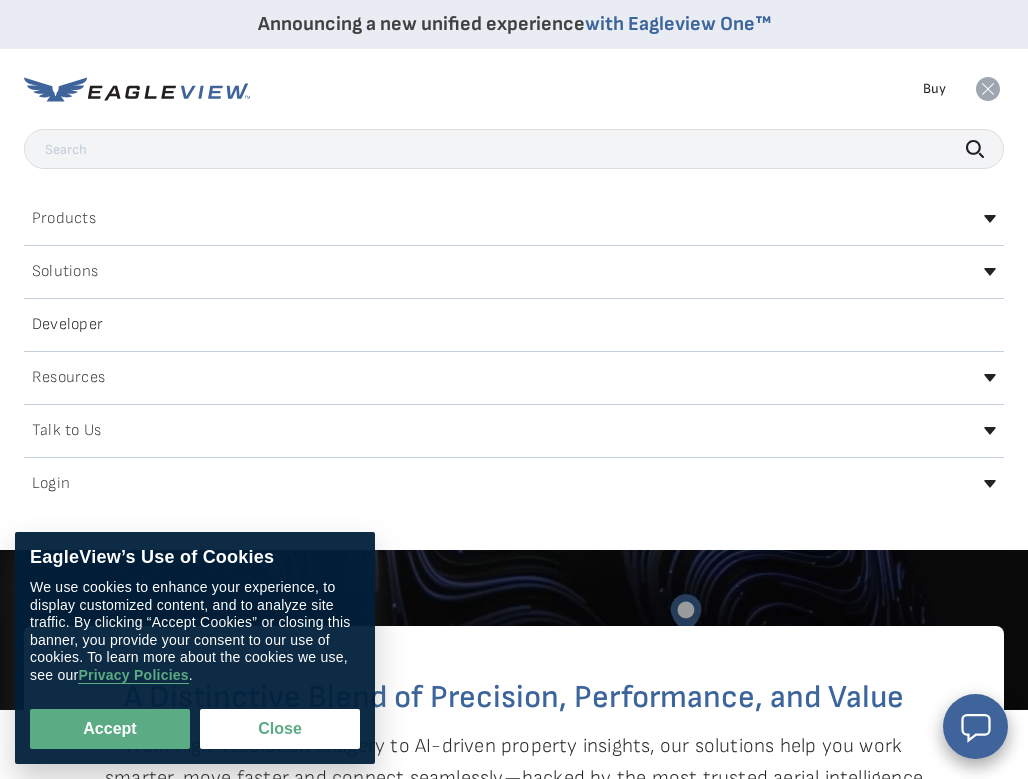 scroll, scrollTop: 44, scrollLeft: 0, axis: vertical 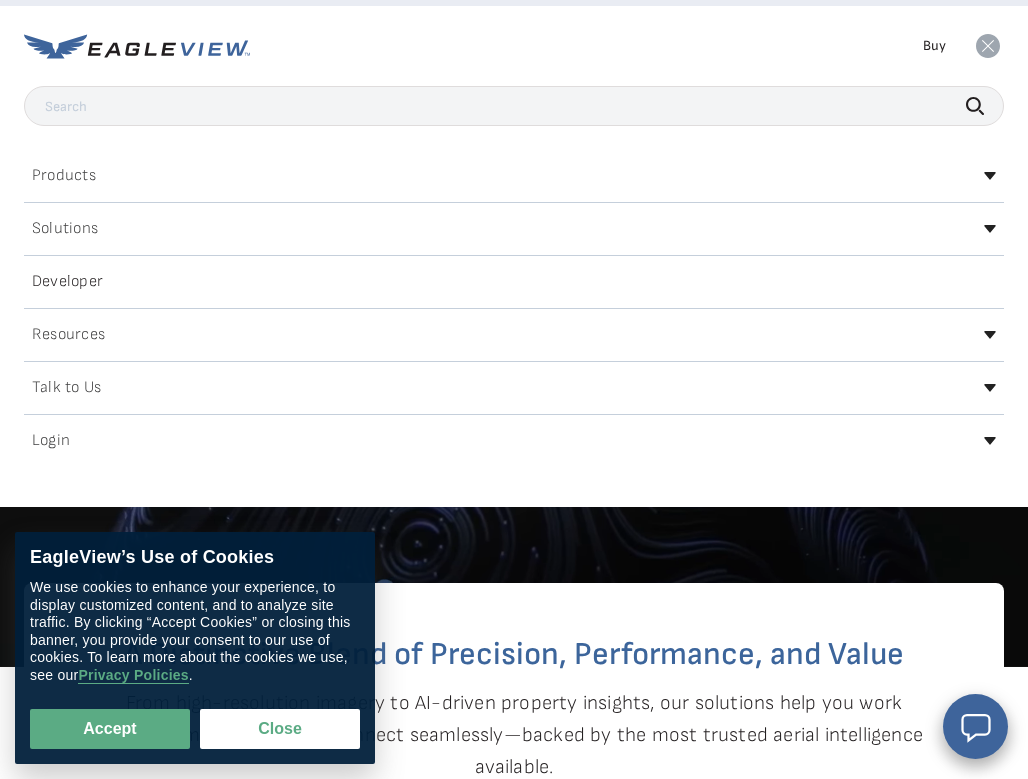 click 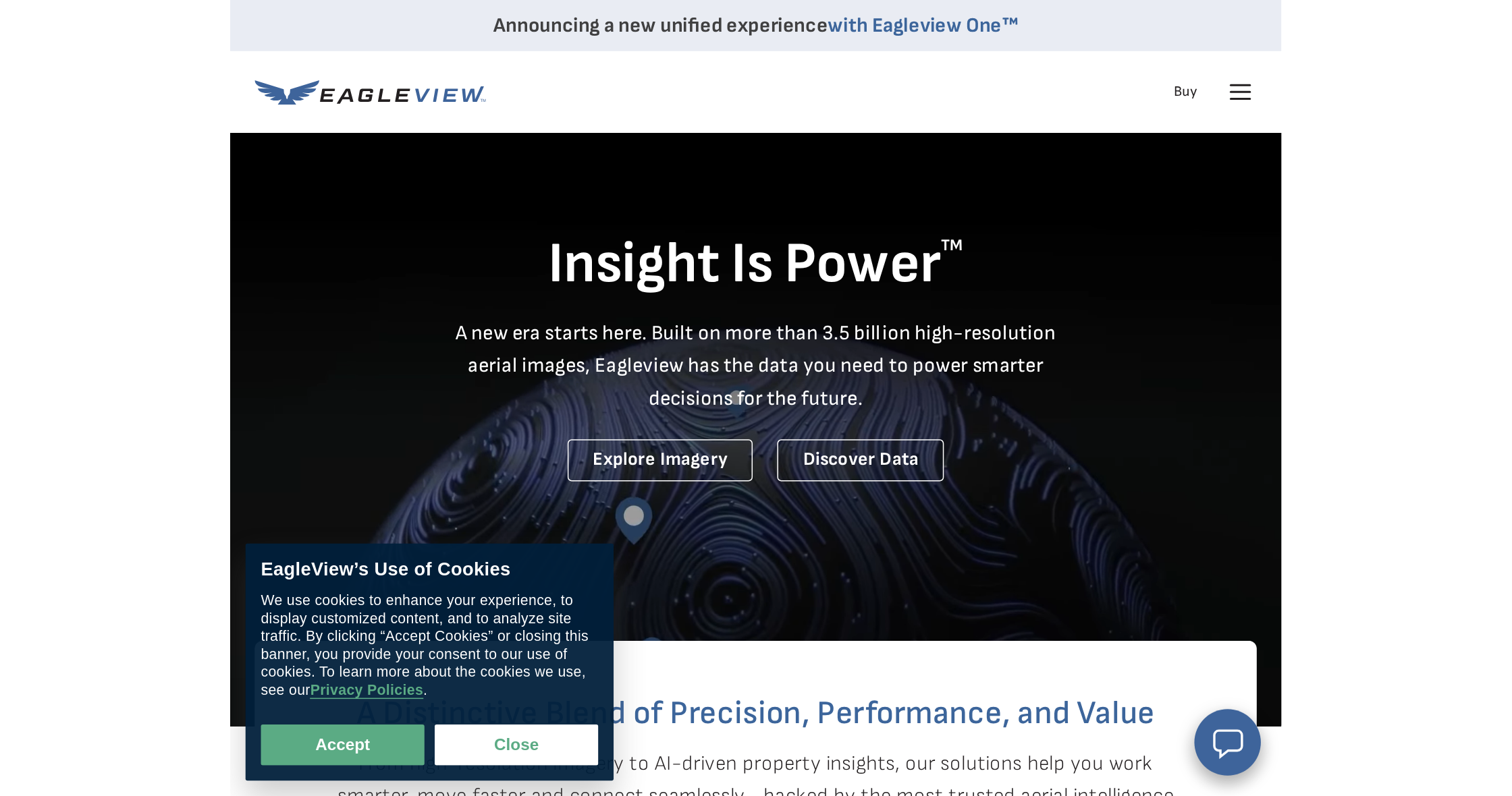 scroll, scrollTop: 0, scrollLeft: 0, axis: both 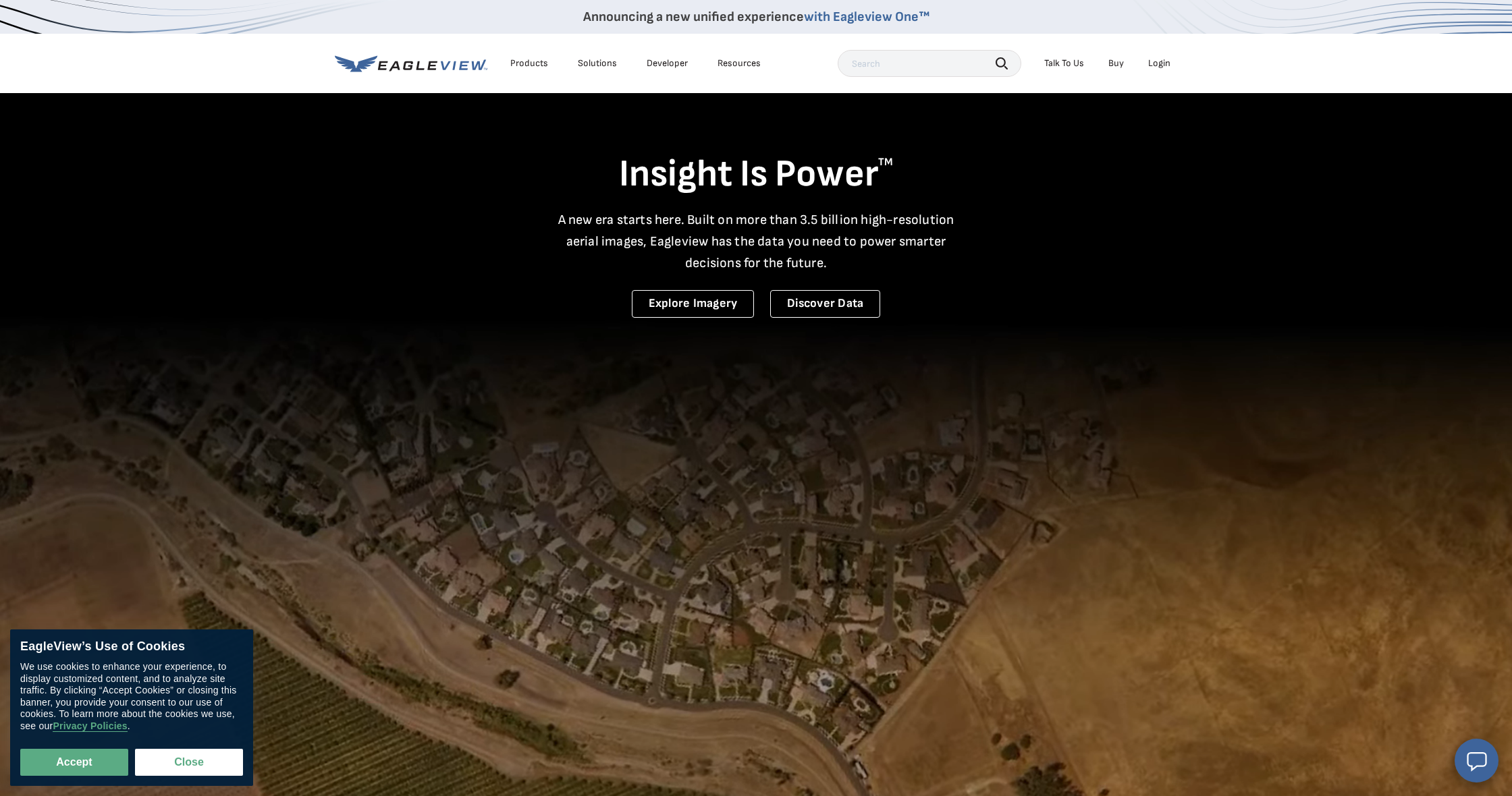 click on "Login" at bounding box center (1159, 63) 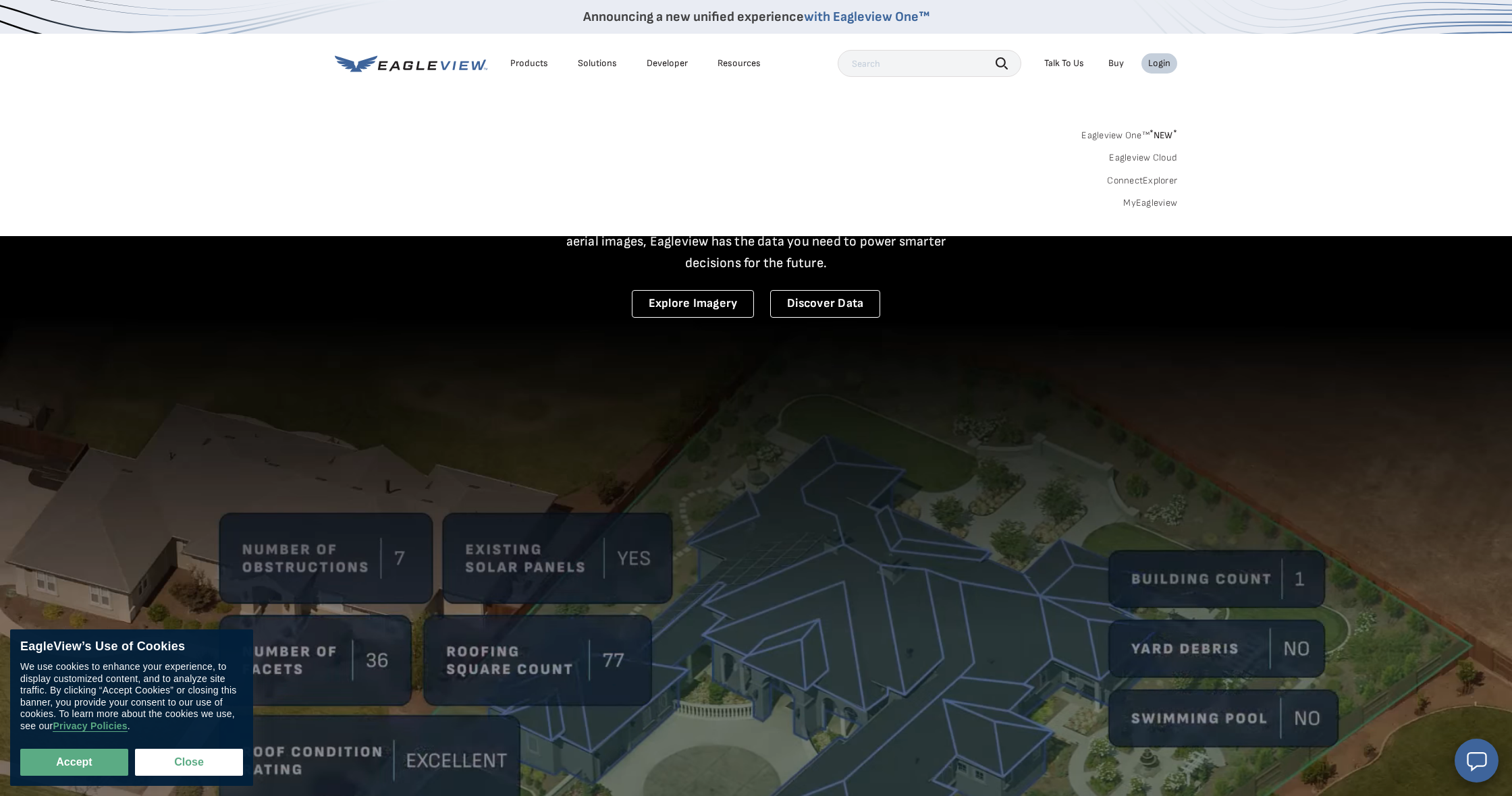 click on "MyEagleview" at bounding box center [1150, 203] 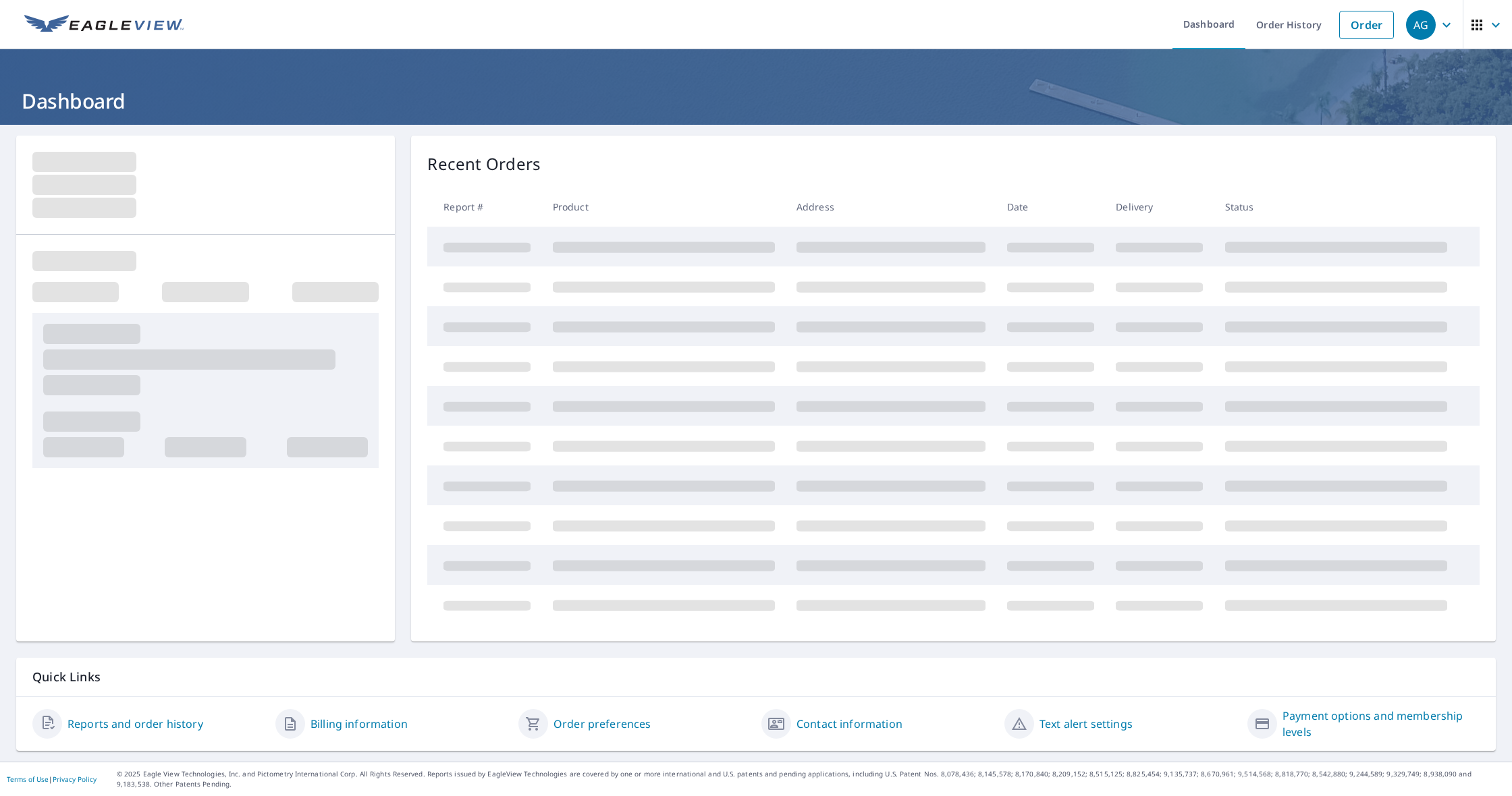 scroll, scrollTop: 0, scrollLeft: 0, axis: both 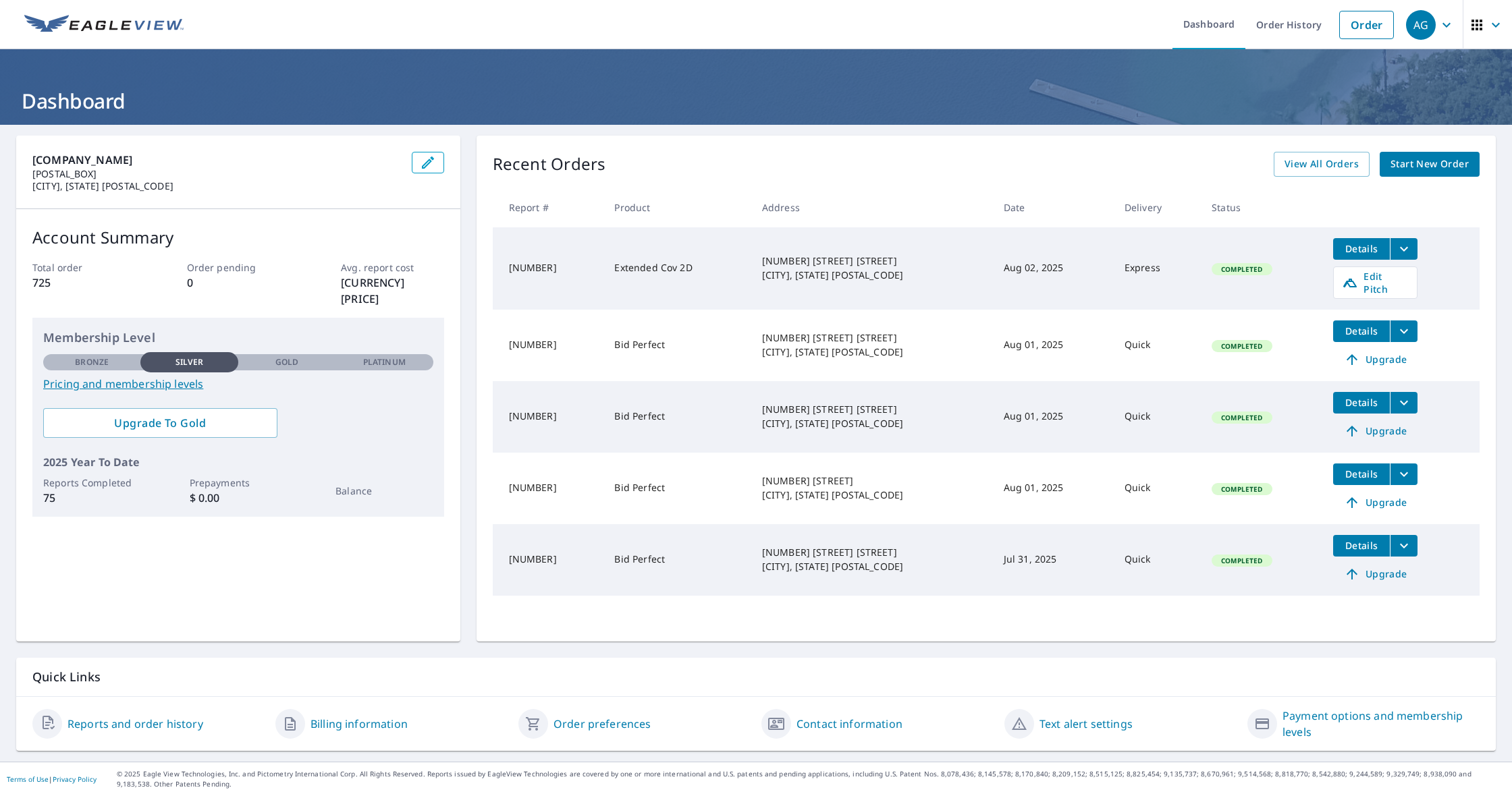 click on "Details" at bounding box center [1361, 248] 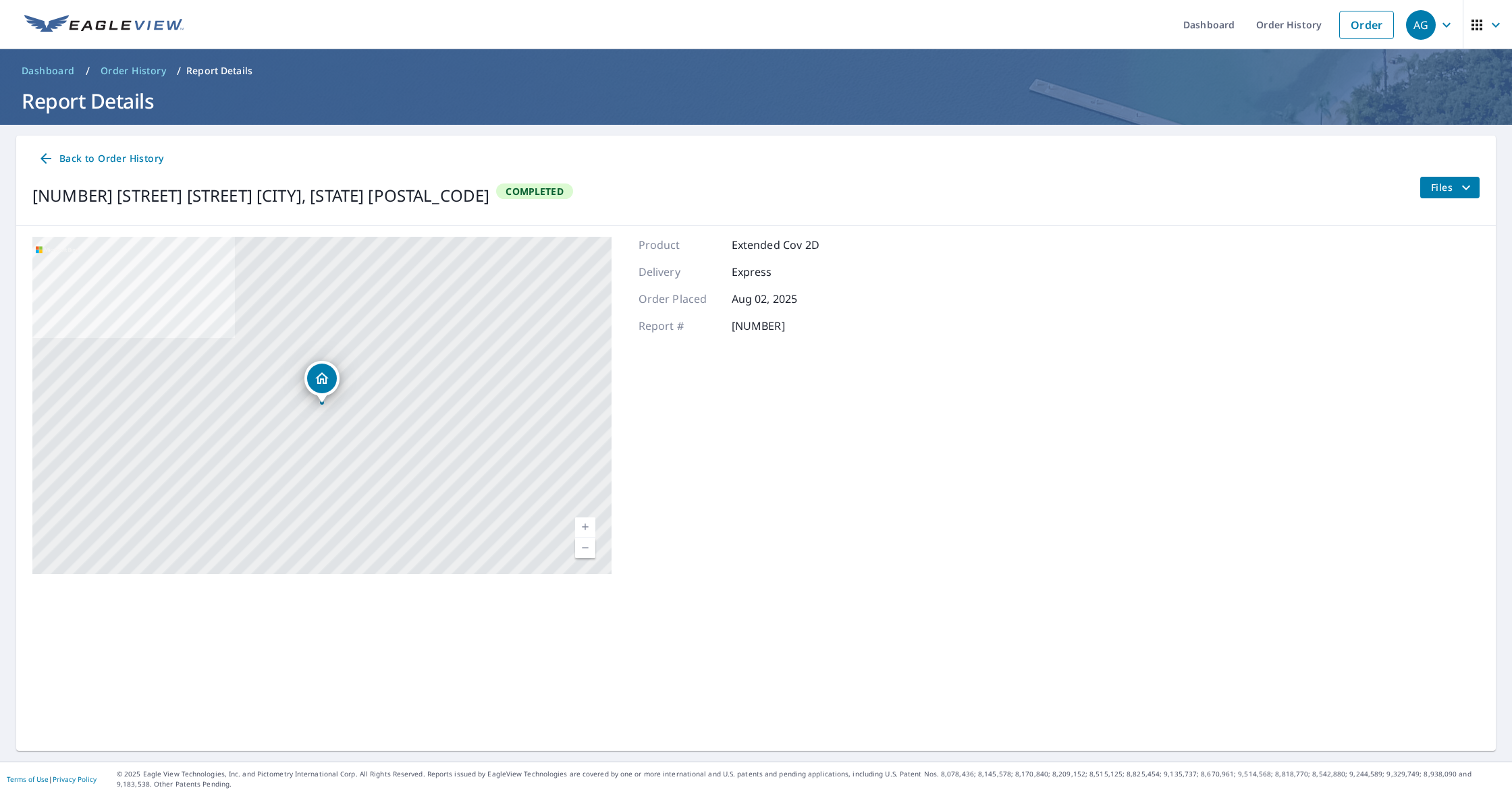 scroll, scrollTop: 0, scrollLeft: 0, axis: both 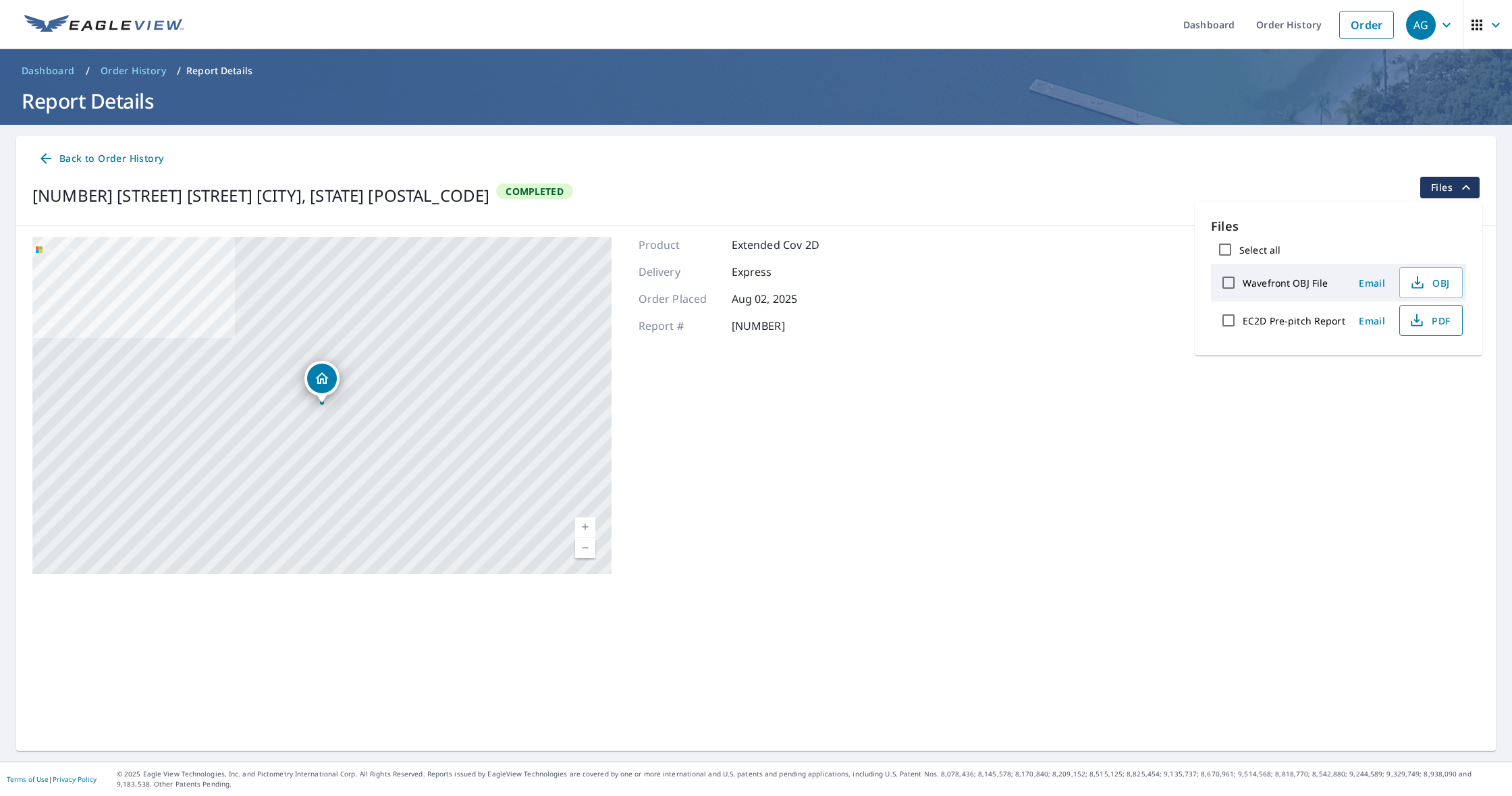 click 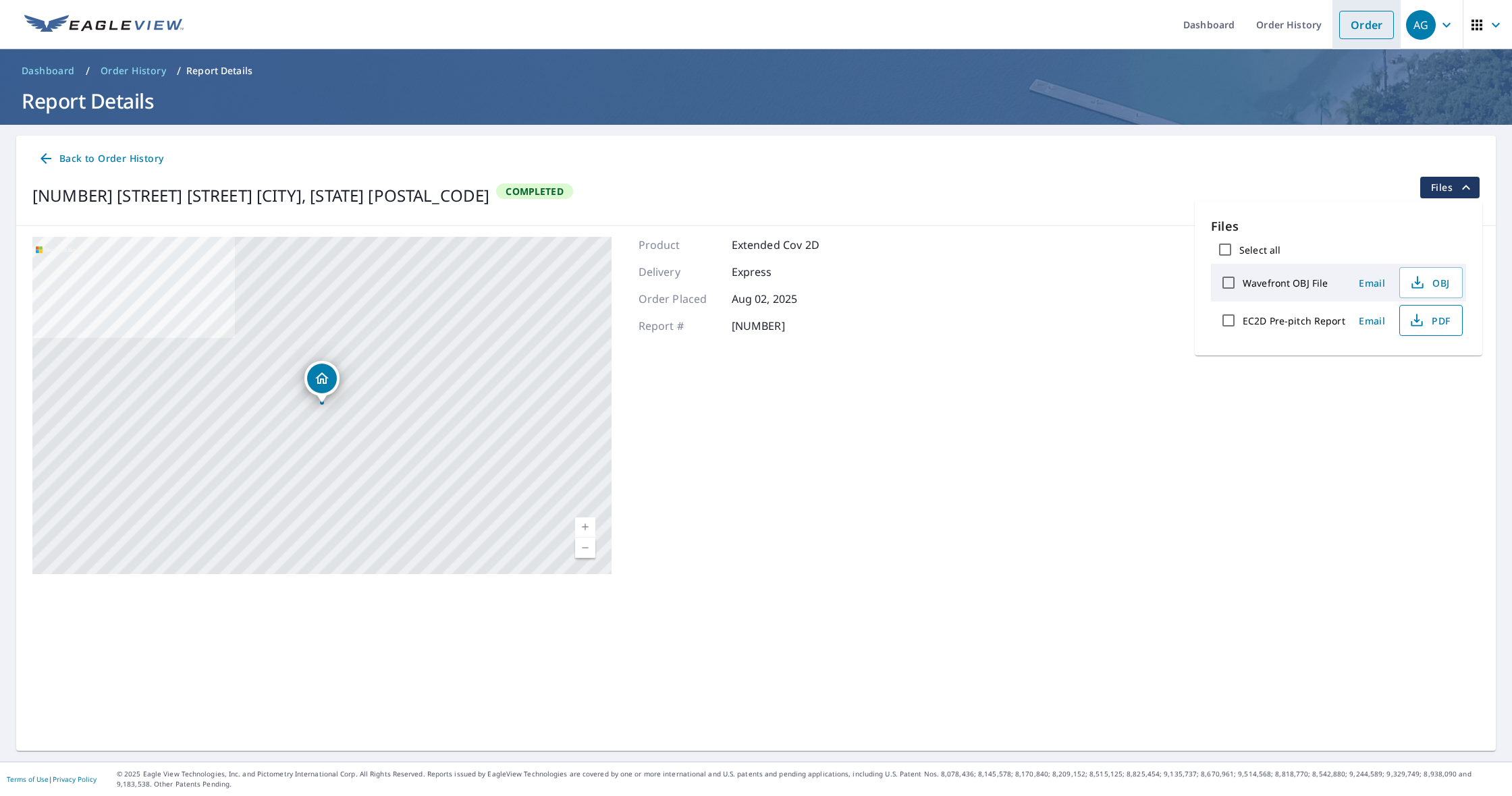 scroll, scrollTop: 0, scrollLeft: 0, axis: both 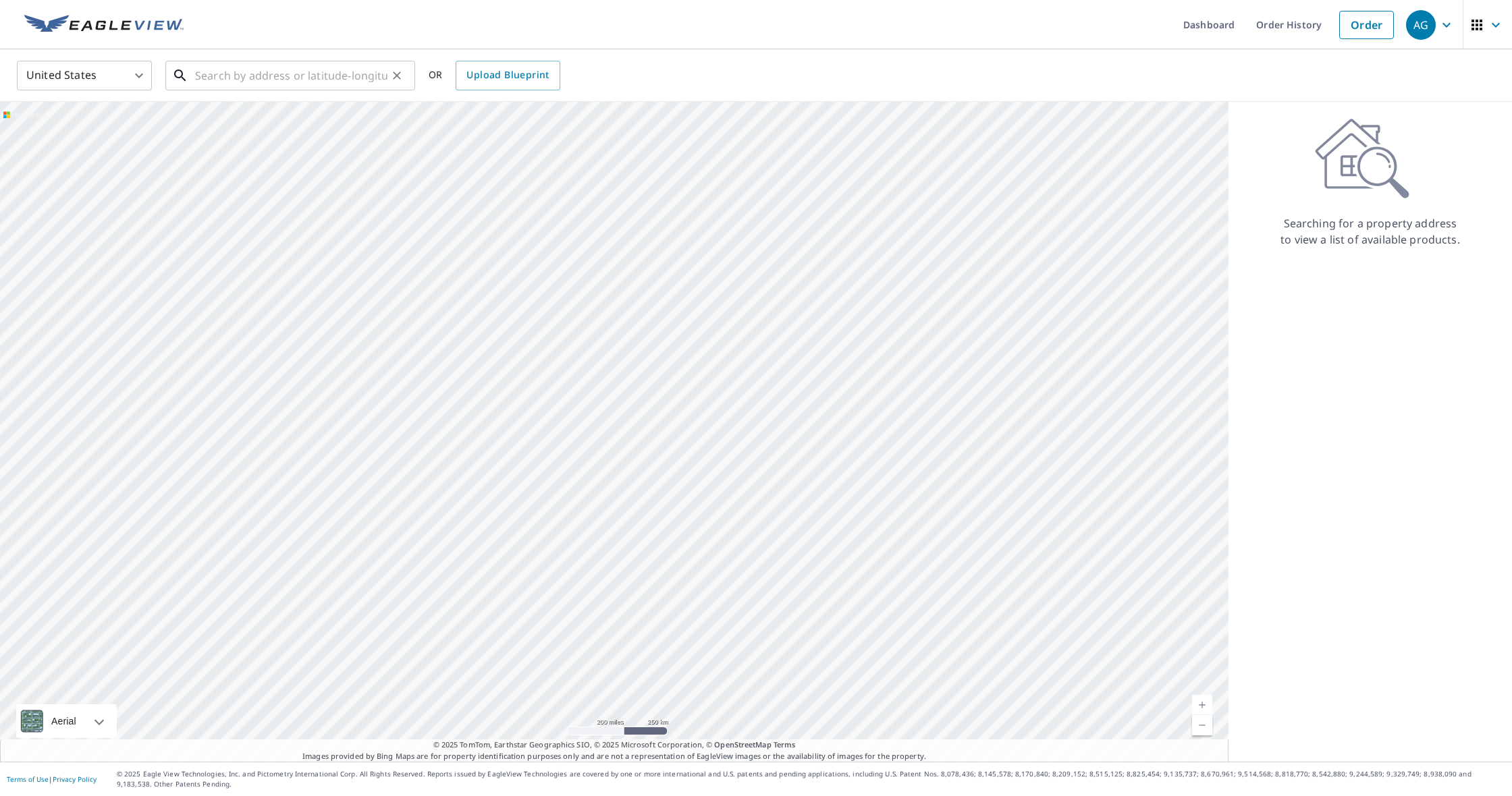 click at bounding box center (291, 76) 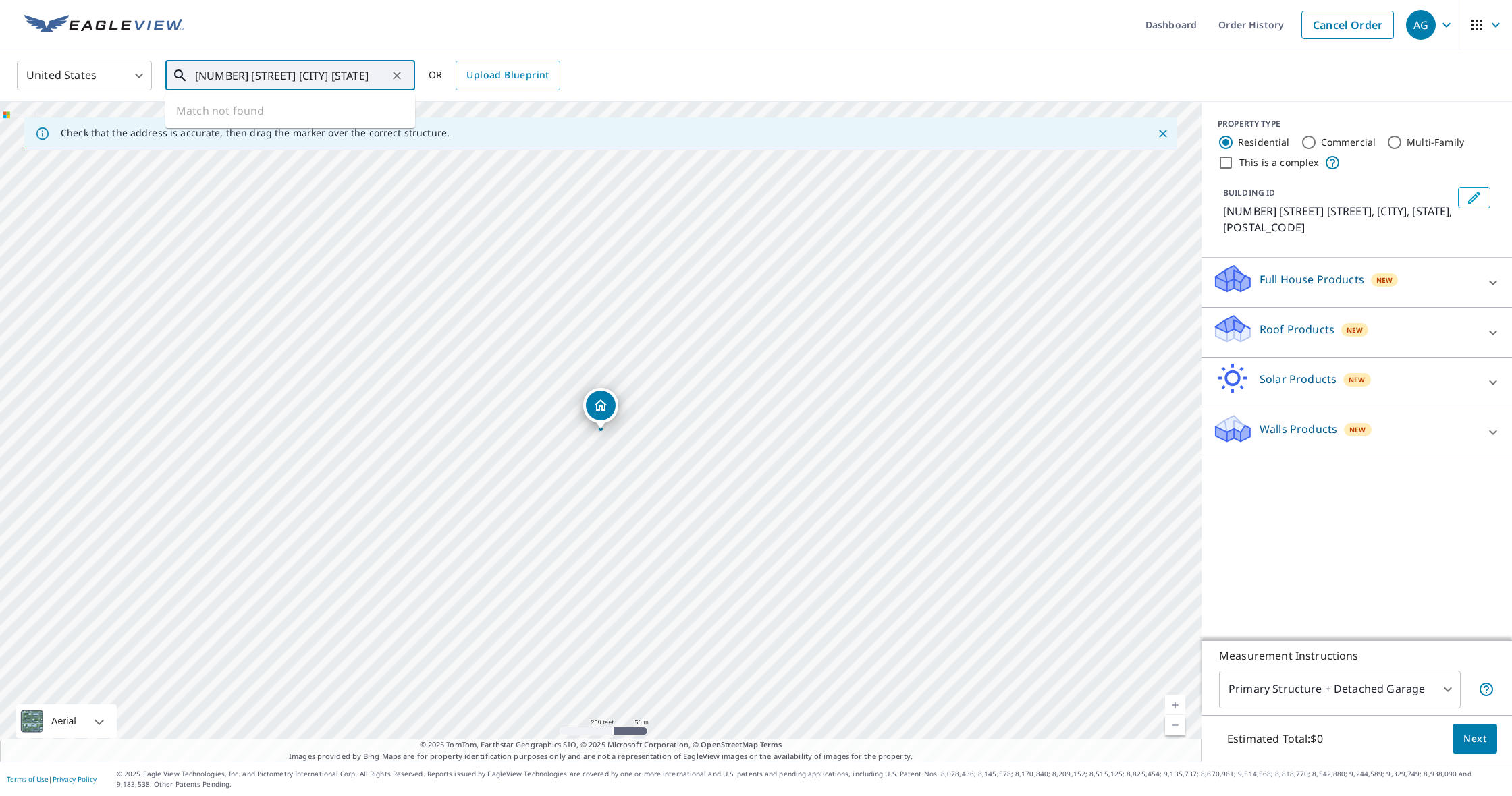 drag, startPoint x: 364, startPoint y: 80, endPoint x: 205, endPoint y: 79, distance: 159.00314 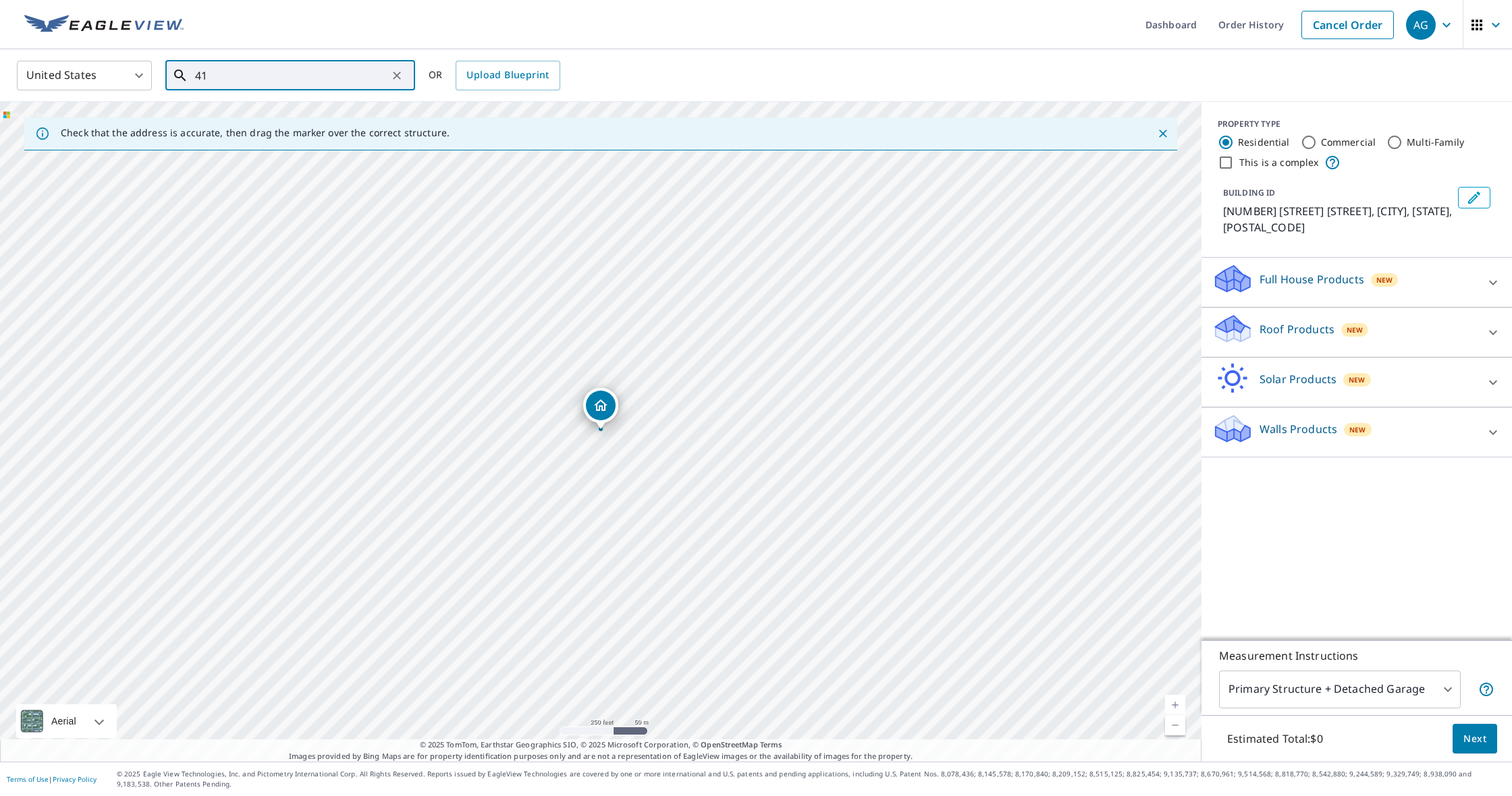 type on "4" 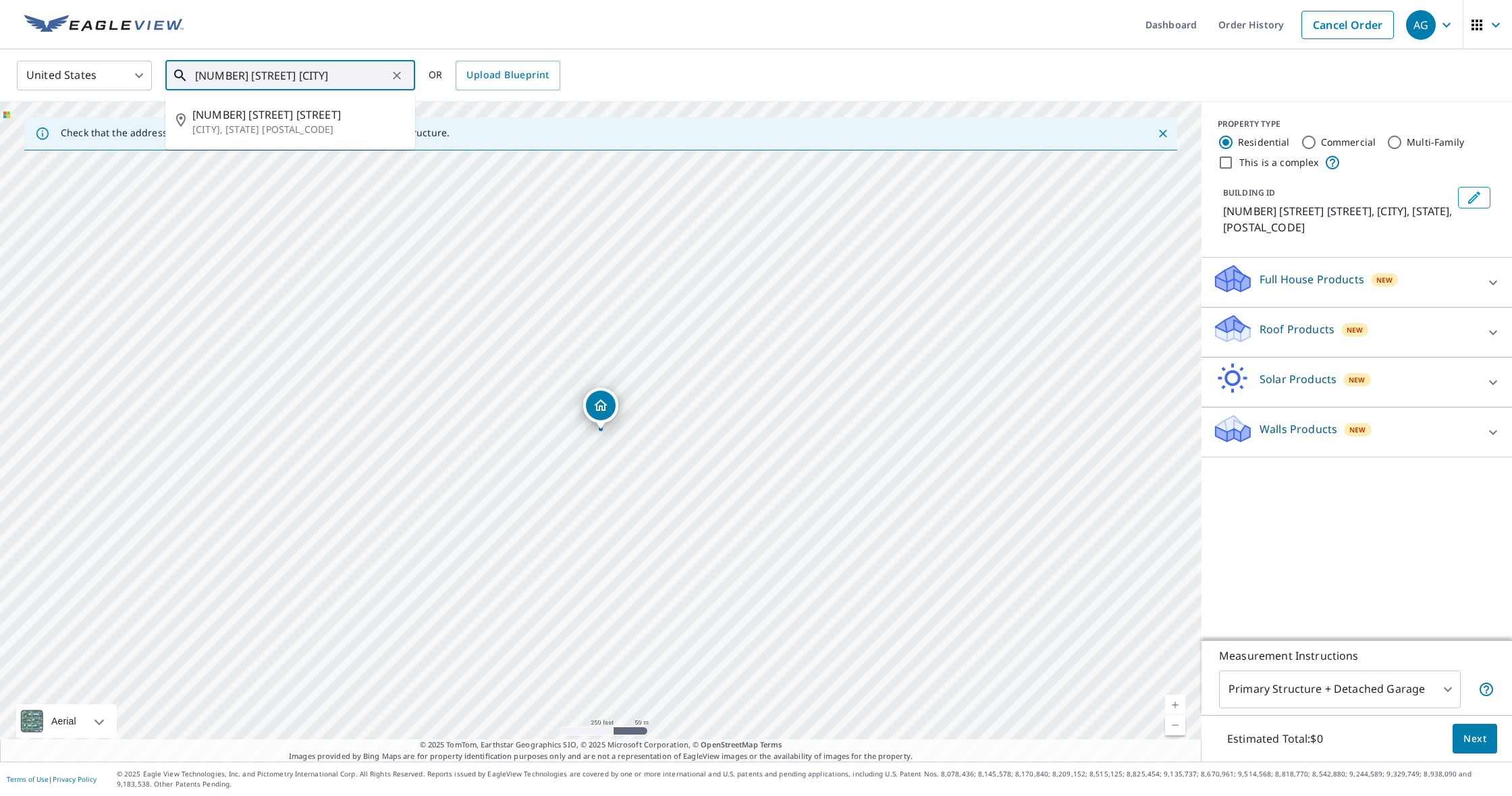 type on "[NUMBER] [STREET] [CITY]" 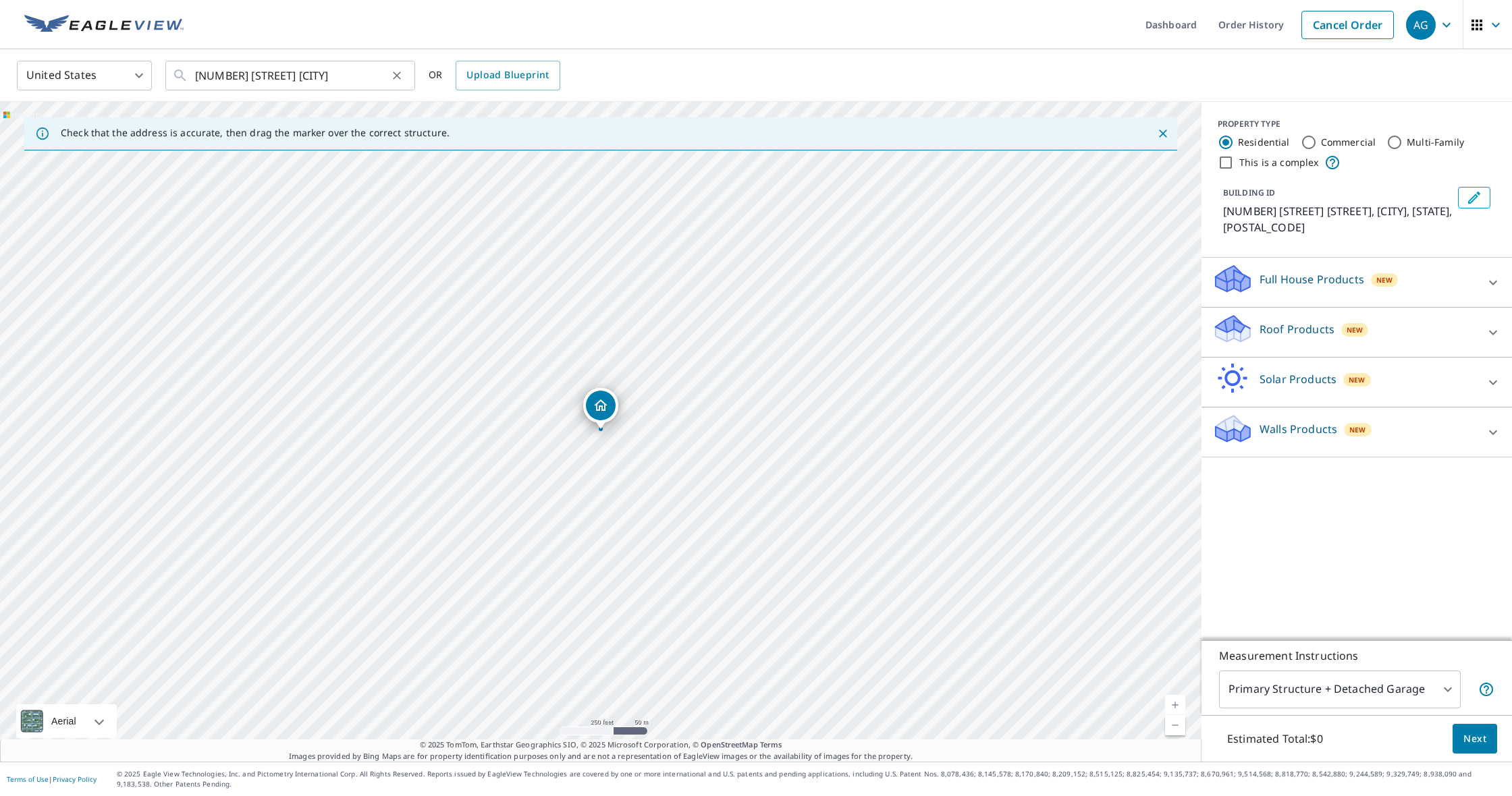 scroll, scrollTop: 0, scrollLeft: 0, axis: both 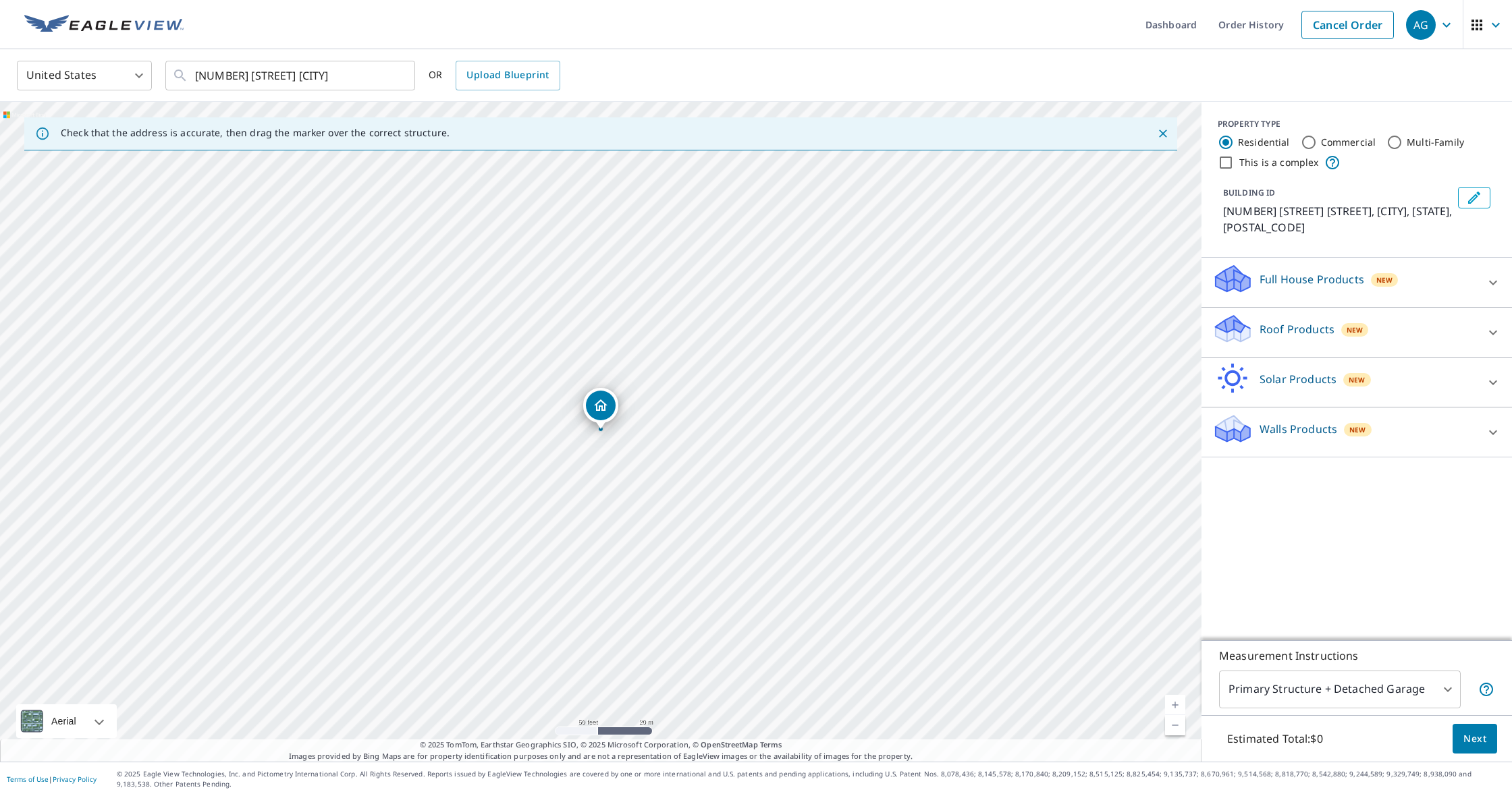 click at bounding box center (1493, 333) 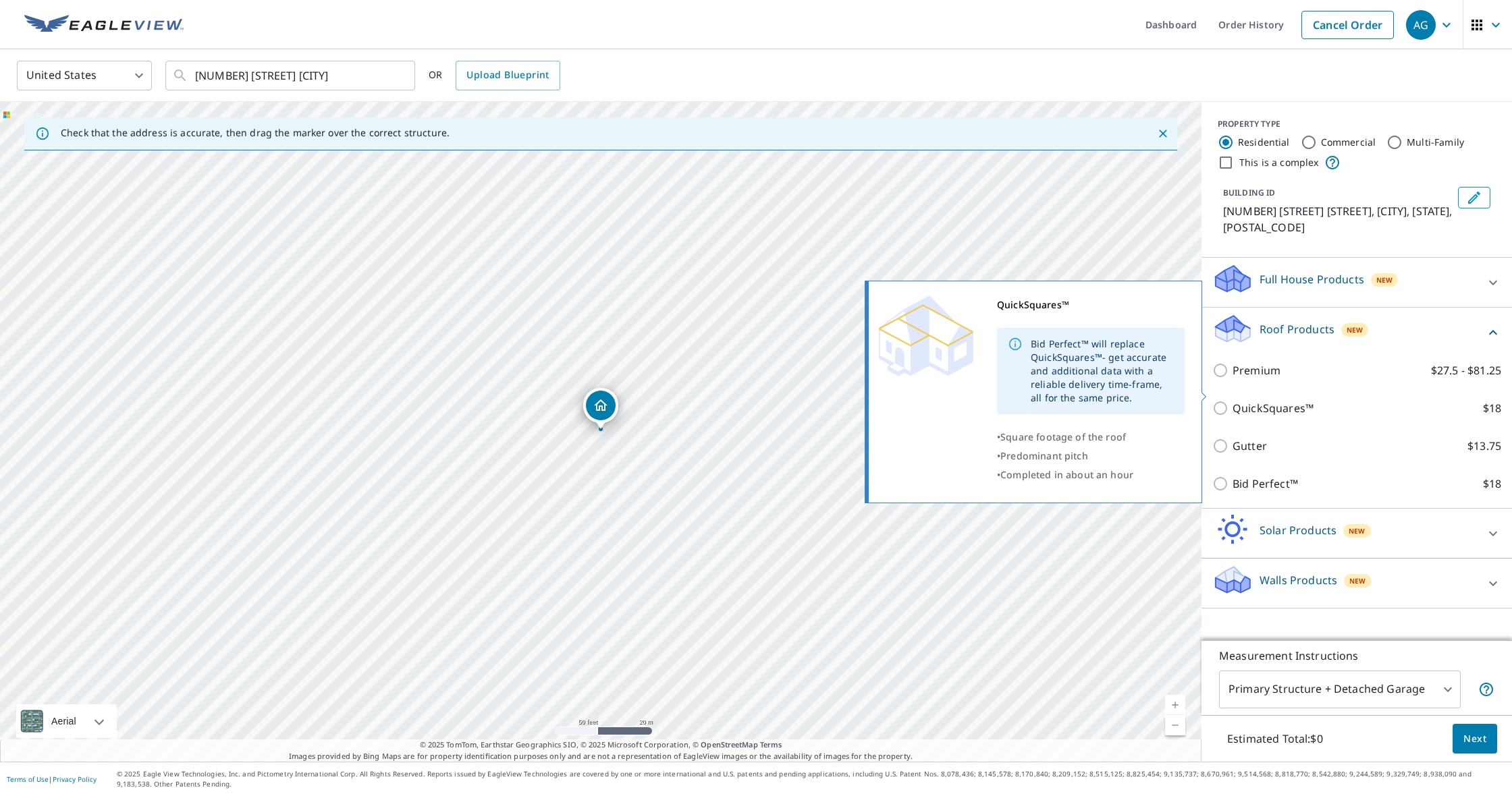 click on "QuickSquares™" at bounding box center (1273, 408) 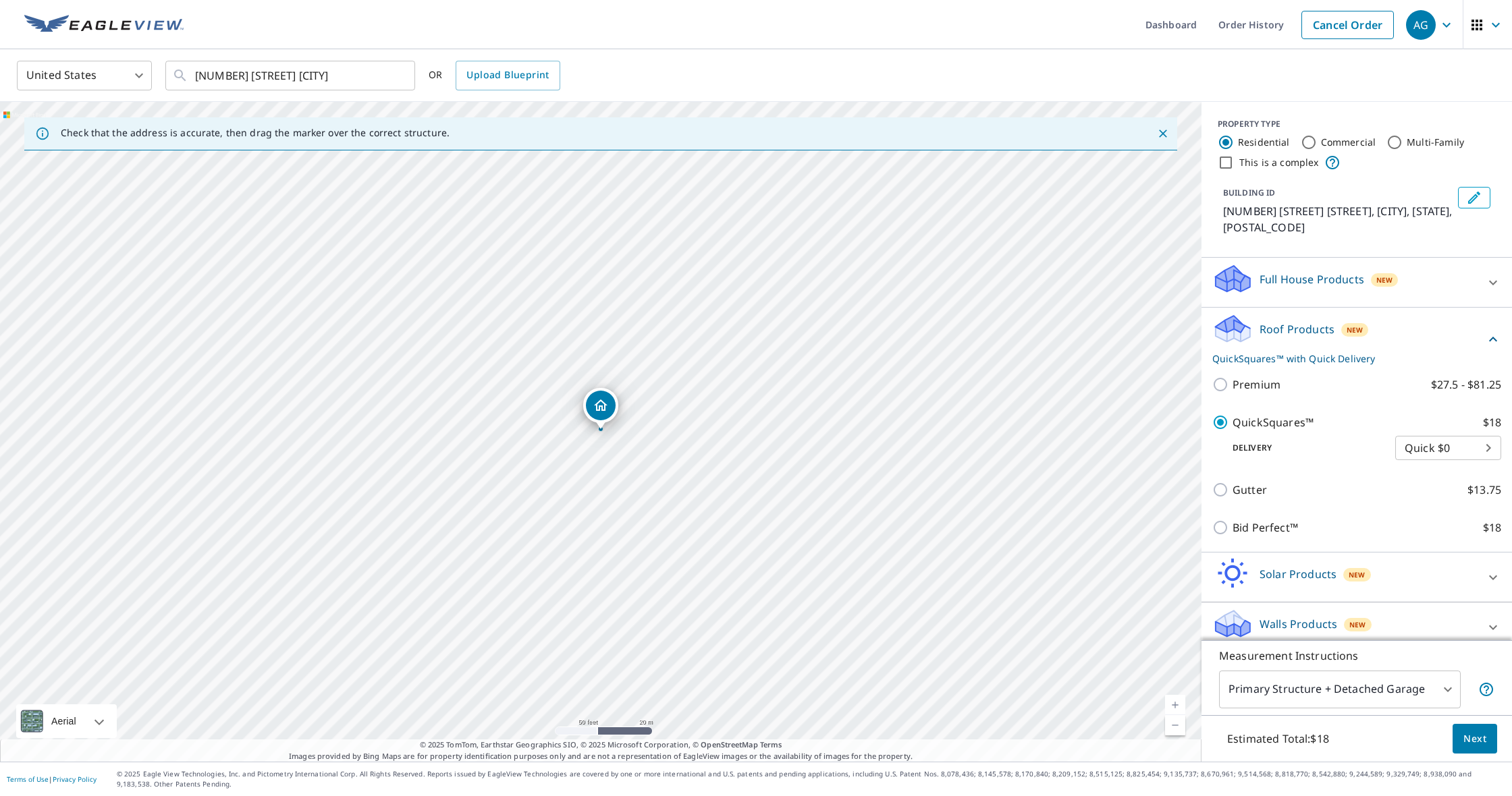 scroll, scrollTop: 0, scrollLeft: 0, axis: both 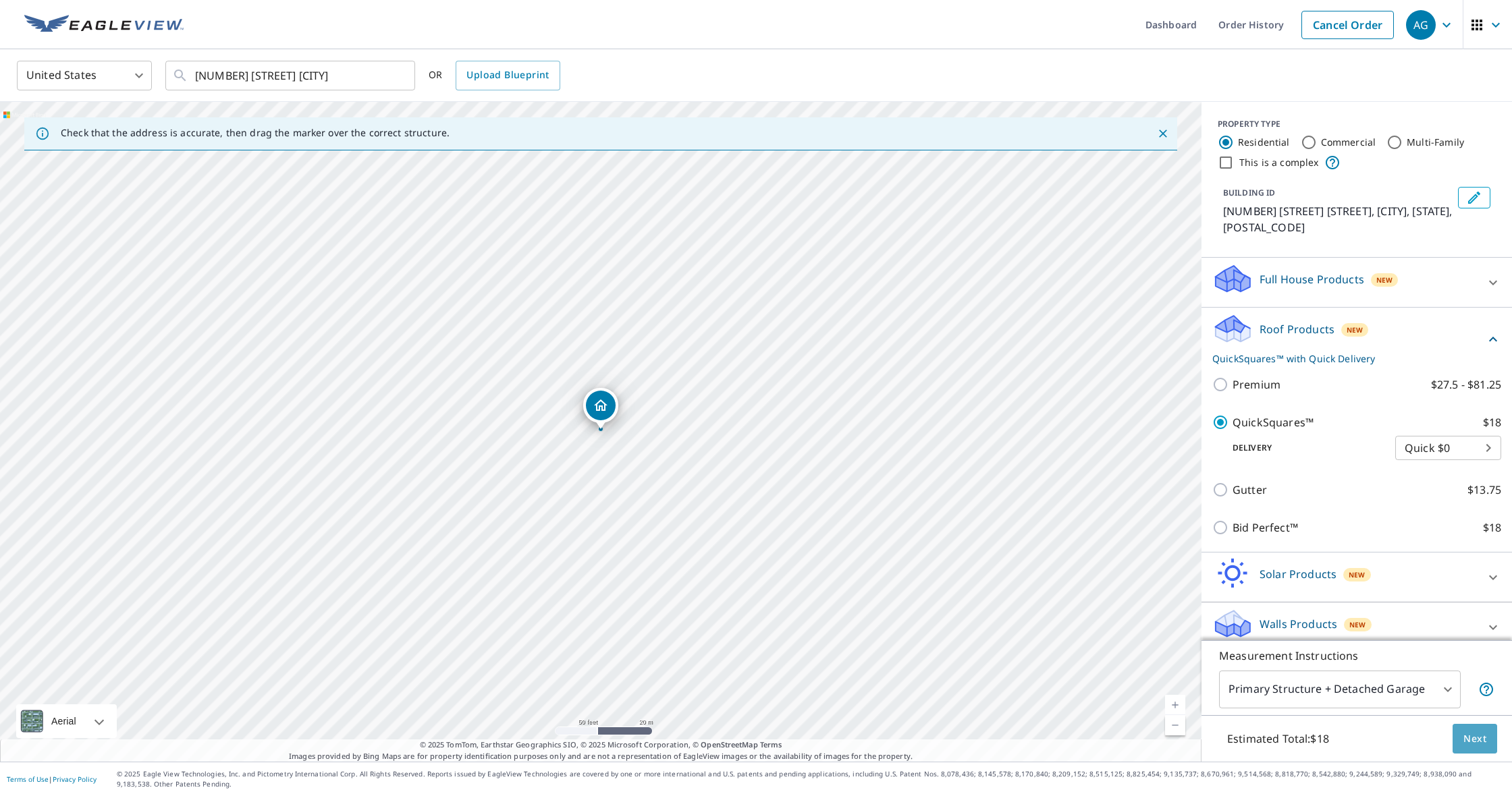 click on "Next" at bounding box center (1475, 739) 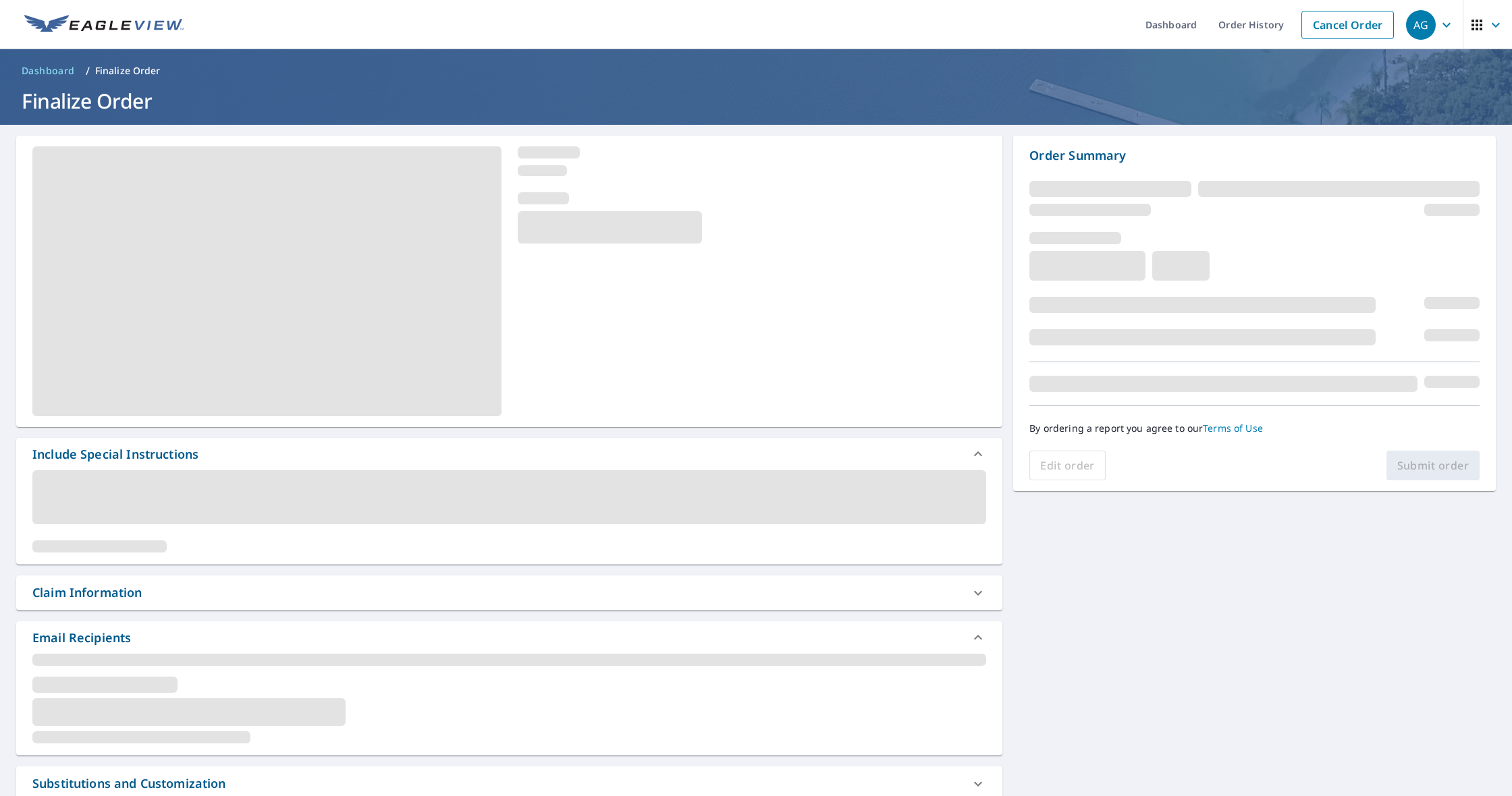 scroll, scrollTop: 0, scrollLeft: 1, axis: horizontal 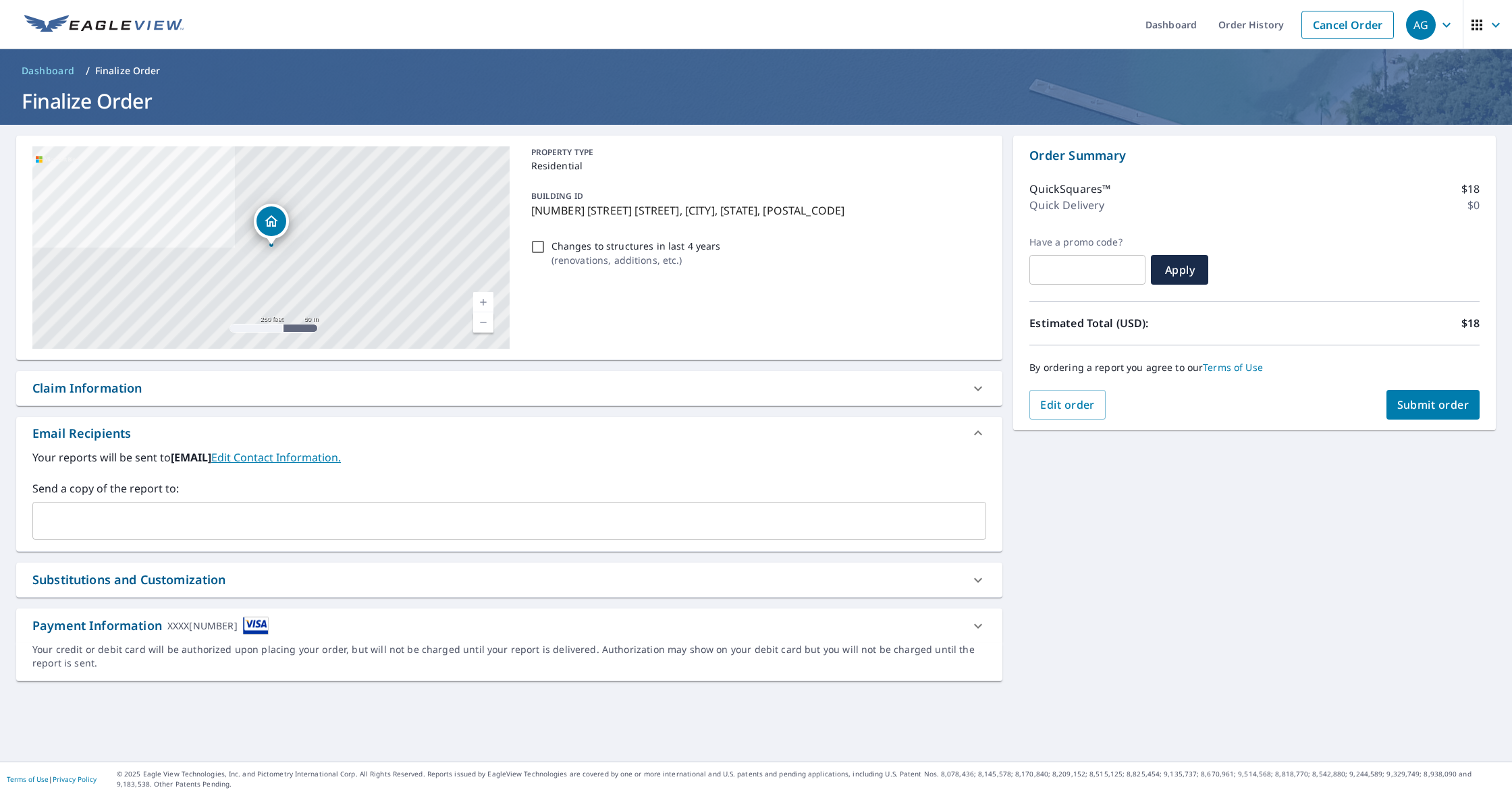 click on "Edit order Submit order" at bounding box center [1254, 405] 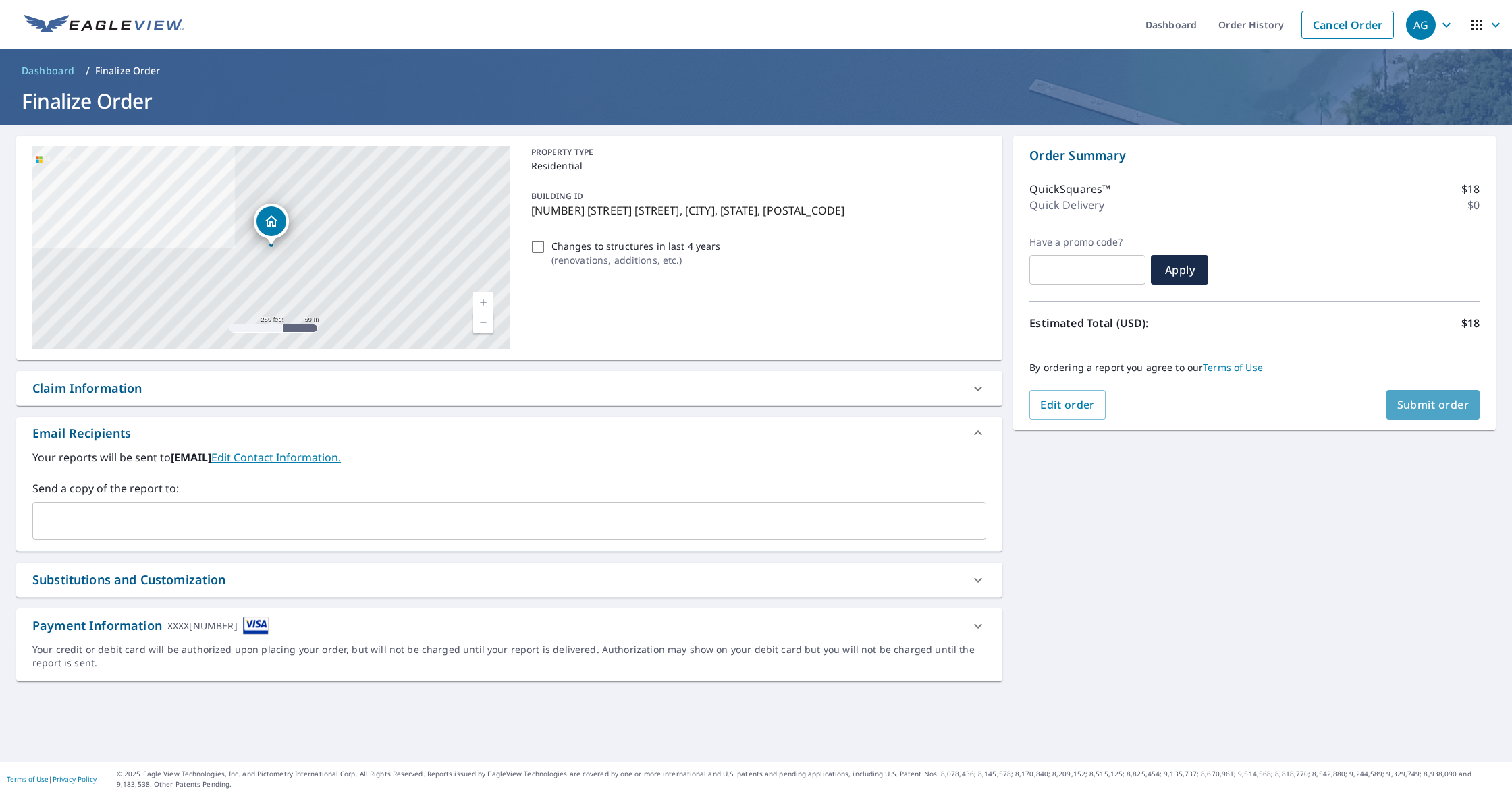 click on "Submit order" at bounding box center [1433, 405] 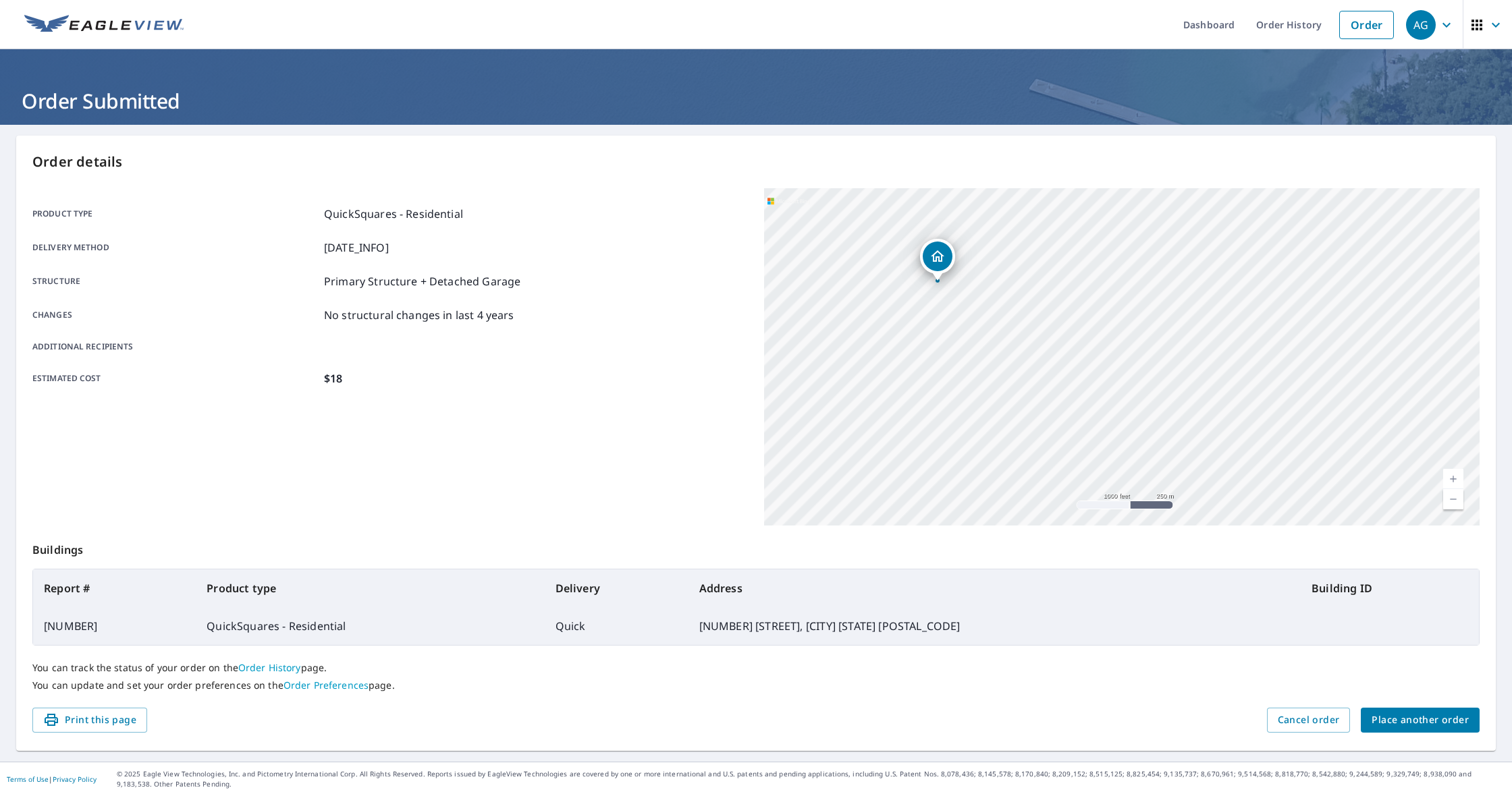 drag, startPoint x: 1091, startPoint y: 444, endPoint x: 1107, endPoint y: 368, distance: 77.665951 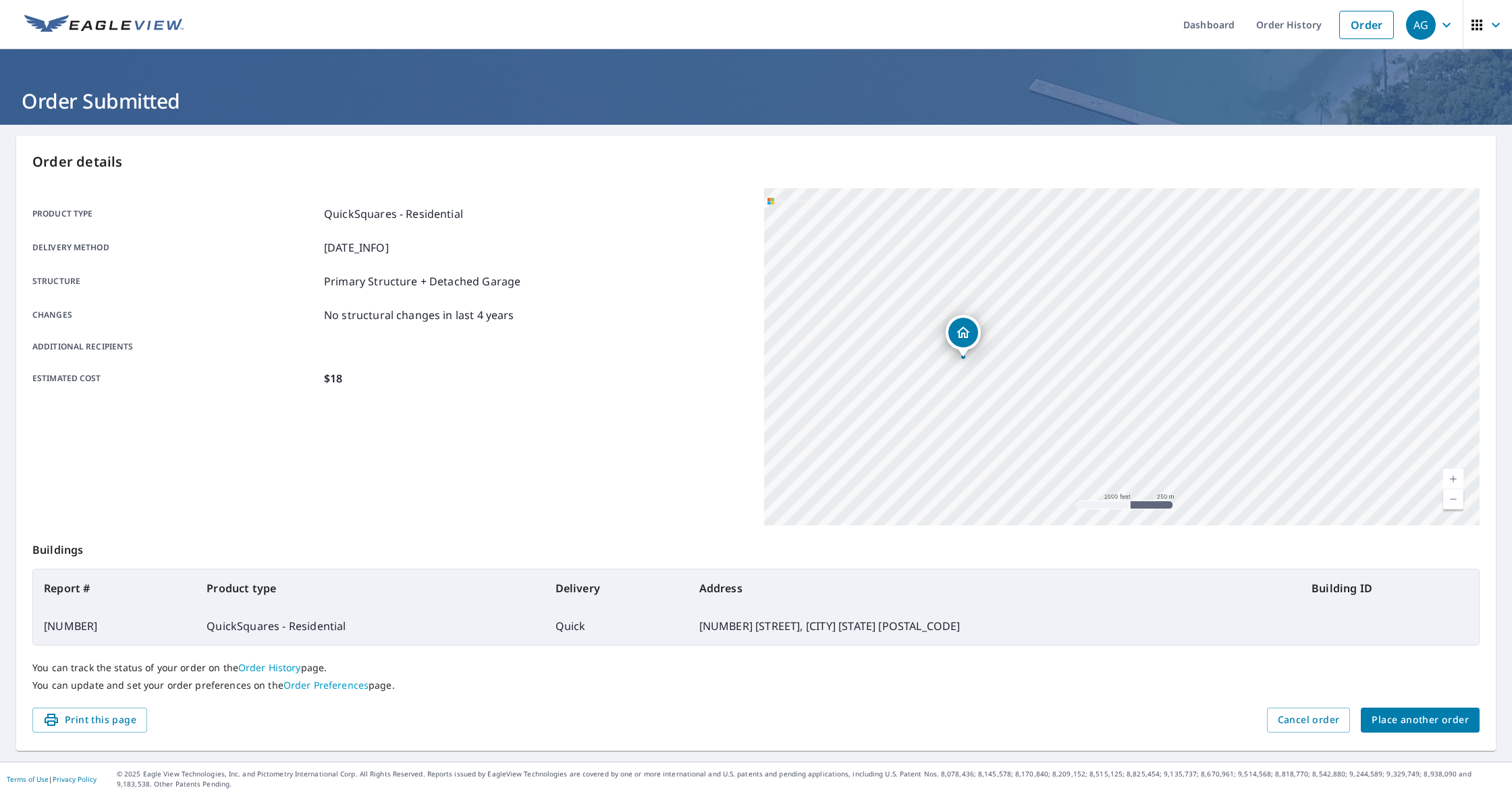 drag, startPoint x: 967, startPoint y: 277, endPoint x: 1002, endPoint y: 378, distance: 106.89247 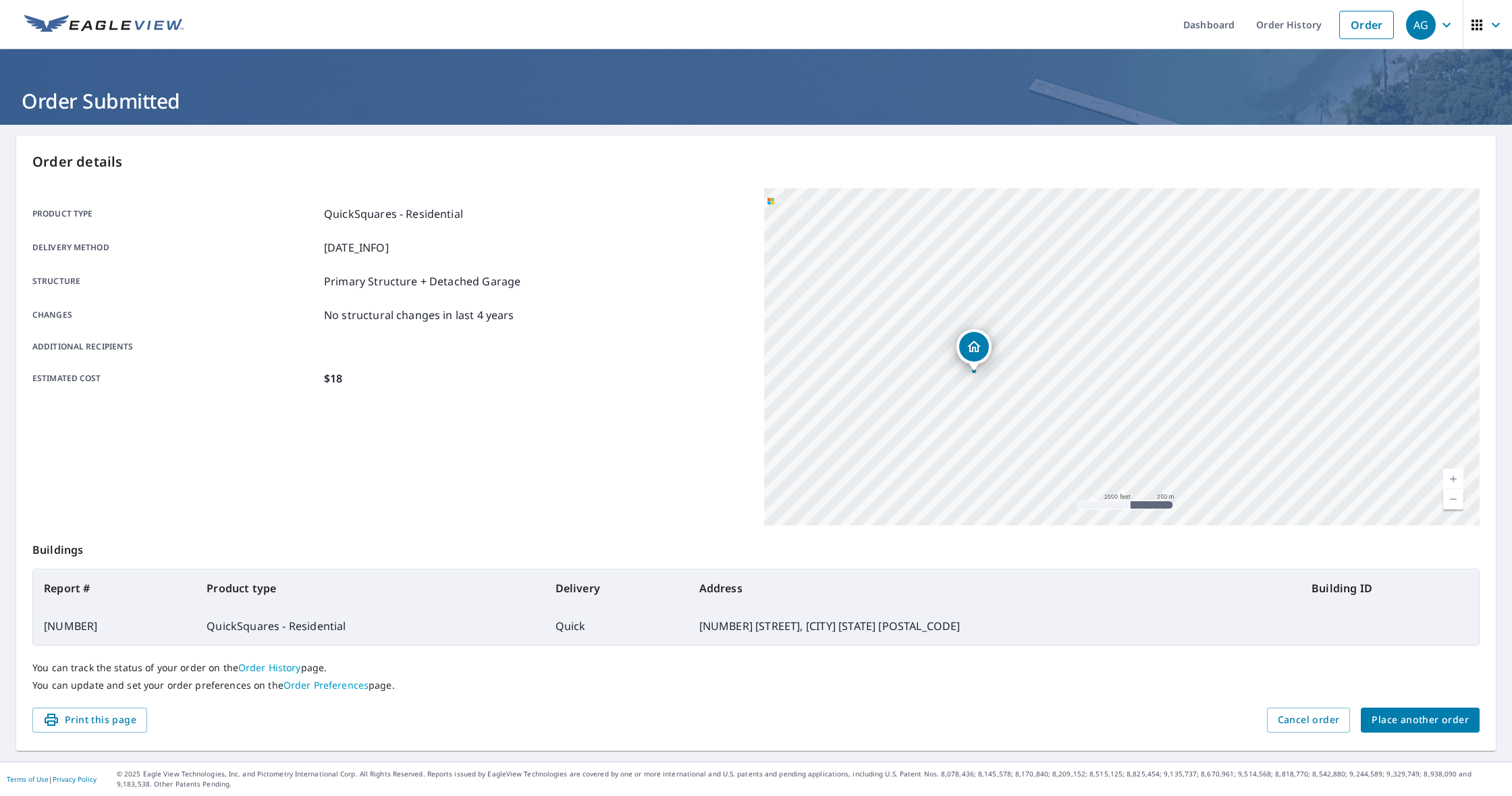 drag, startPoint x: 933, startPoint y: 294, endPoint x: 924, endPoint y: 264, distance: 31.32092 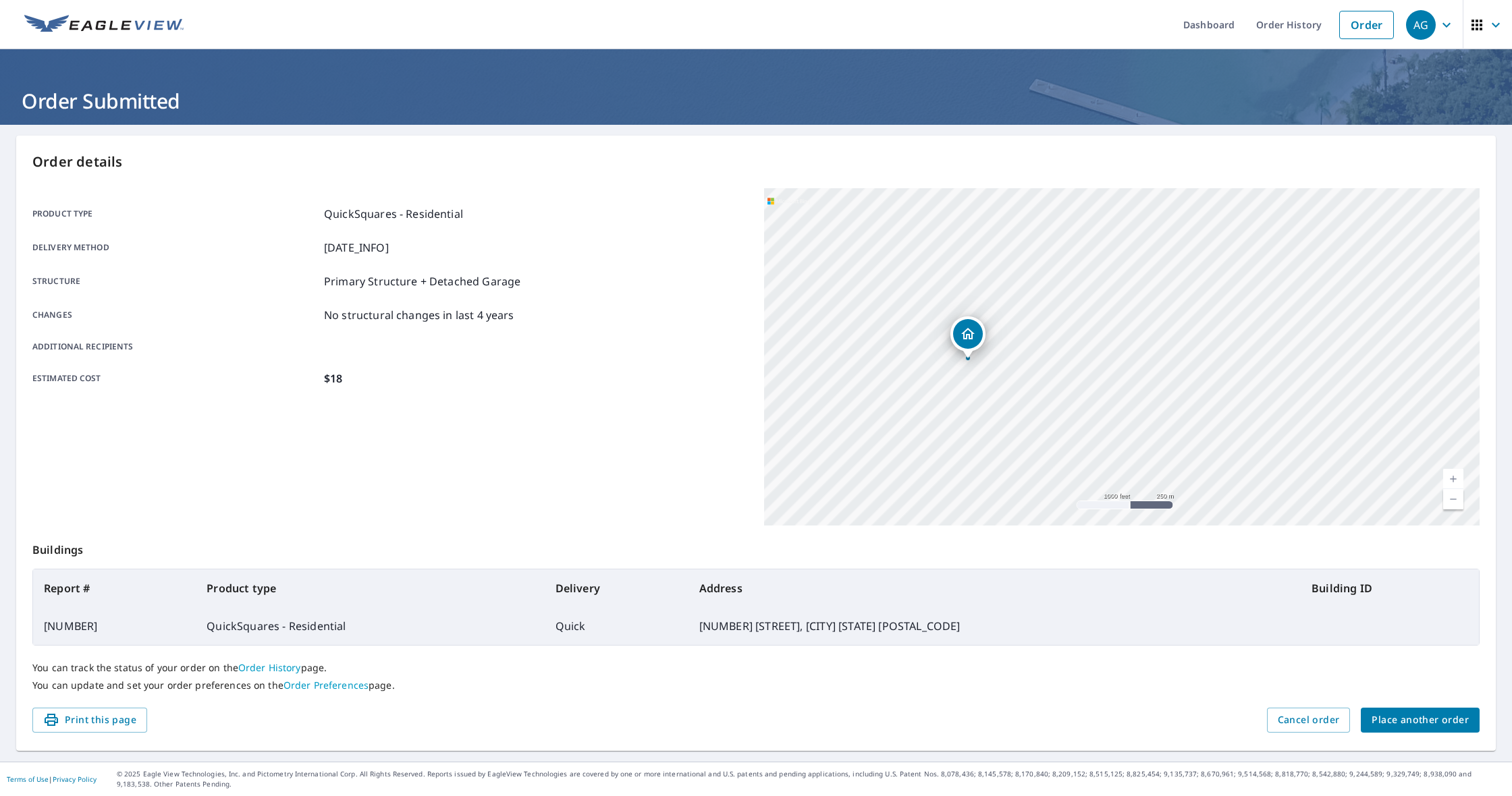 drag, startPoint x: 924, startPoint y: 264, endPoint x: 914, endPoint y: 244, distance: 22.36068 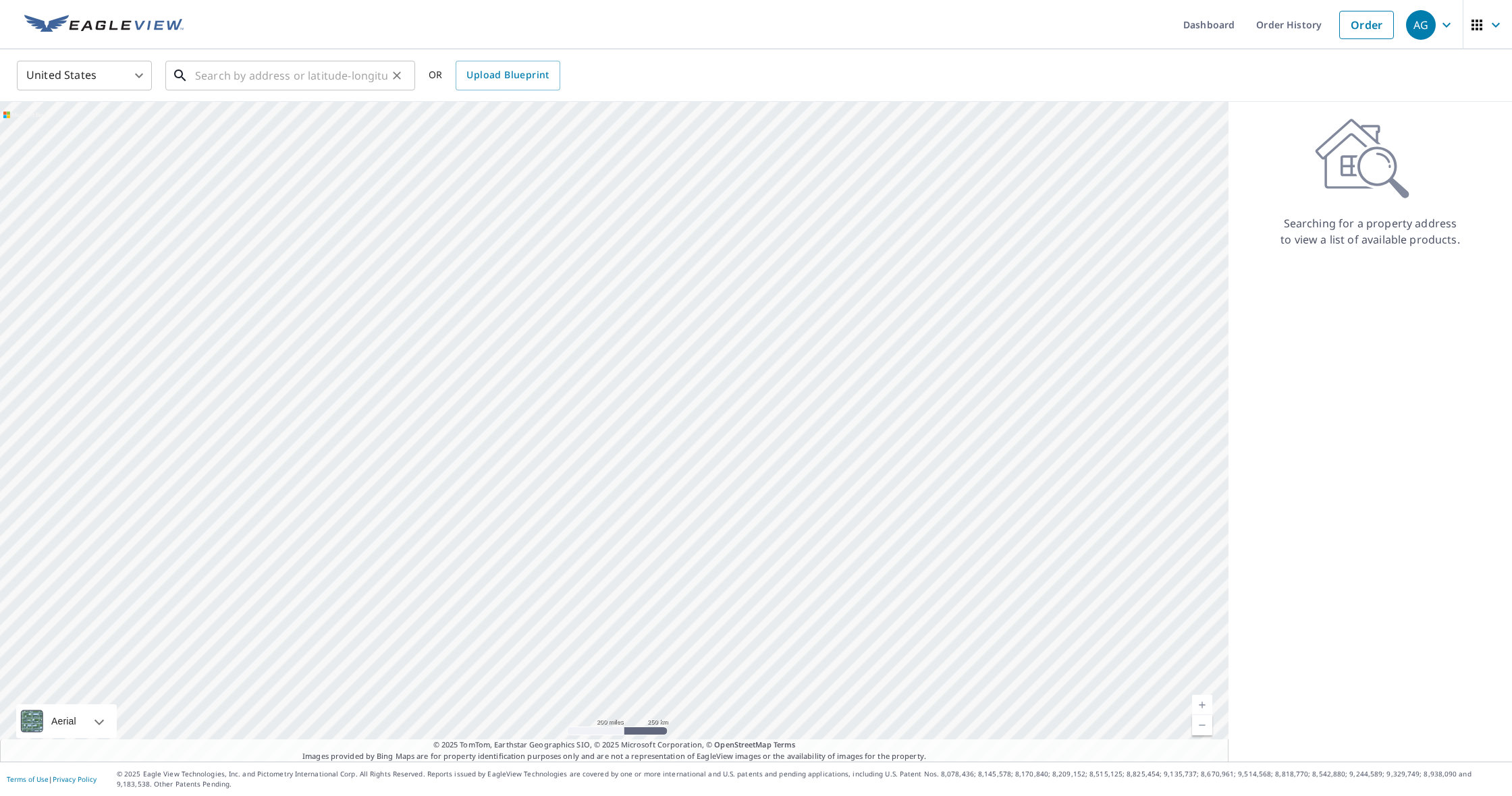 click at bounding box center [291, 76] 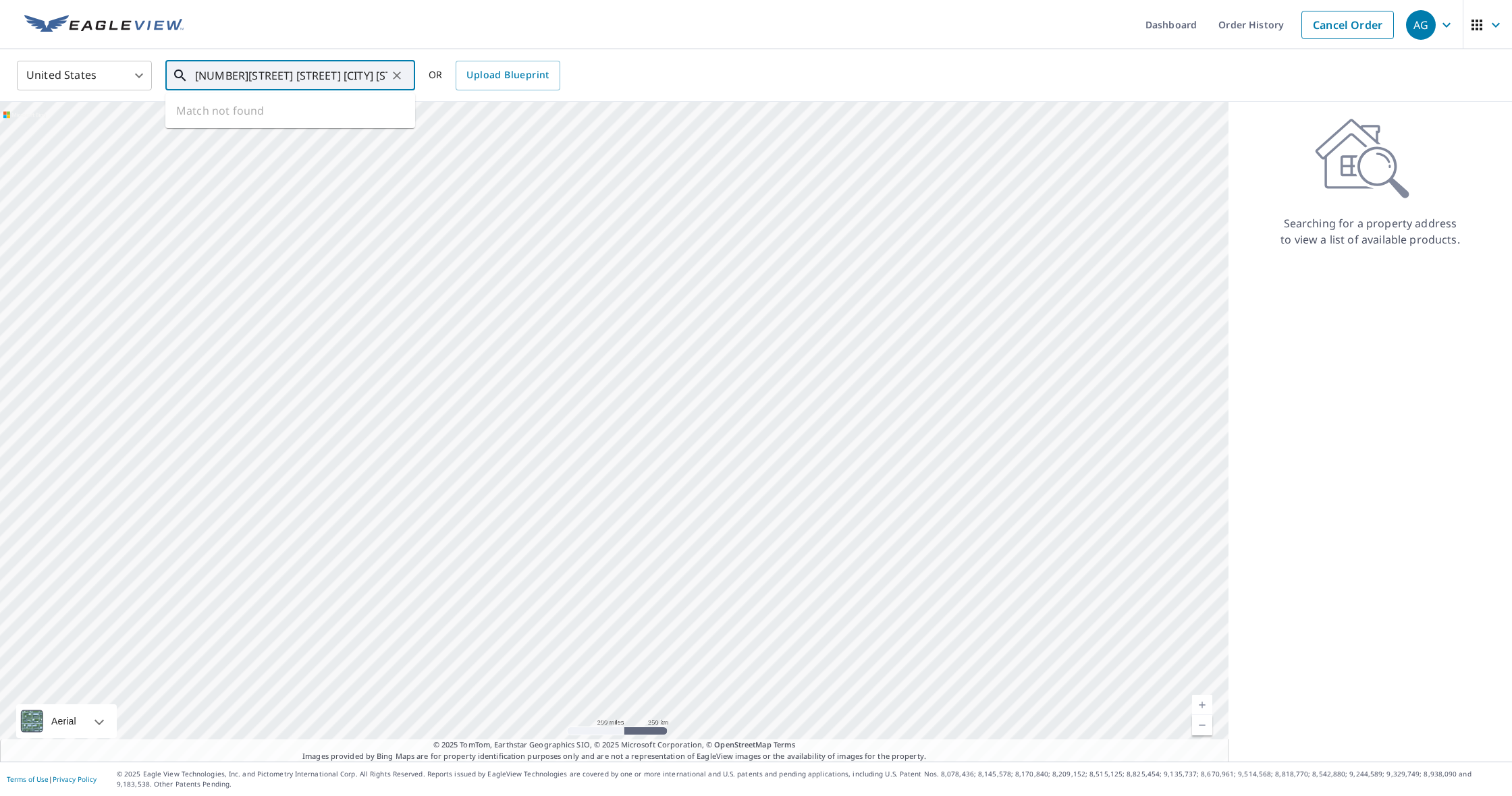 type on "[NUMBER][STREET] [STREET] [CITY] [STATE] [POSTAL_CODE]" 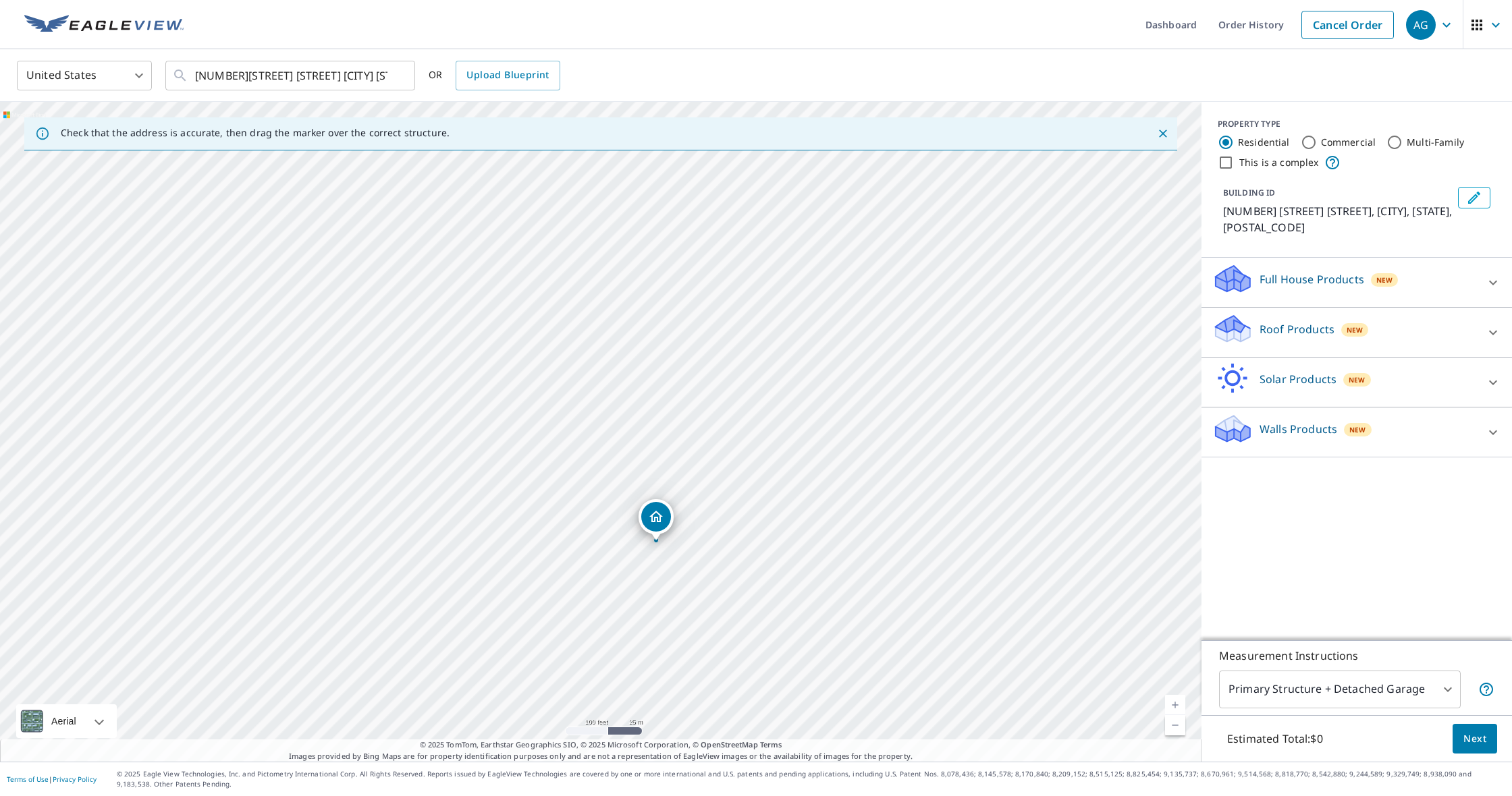 drag, startPoint x: 596, startPoint y: 490, endPoint x: 553, endPoint y: 472, distance: 46.615448 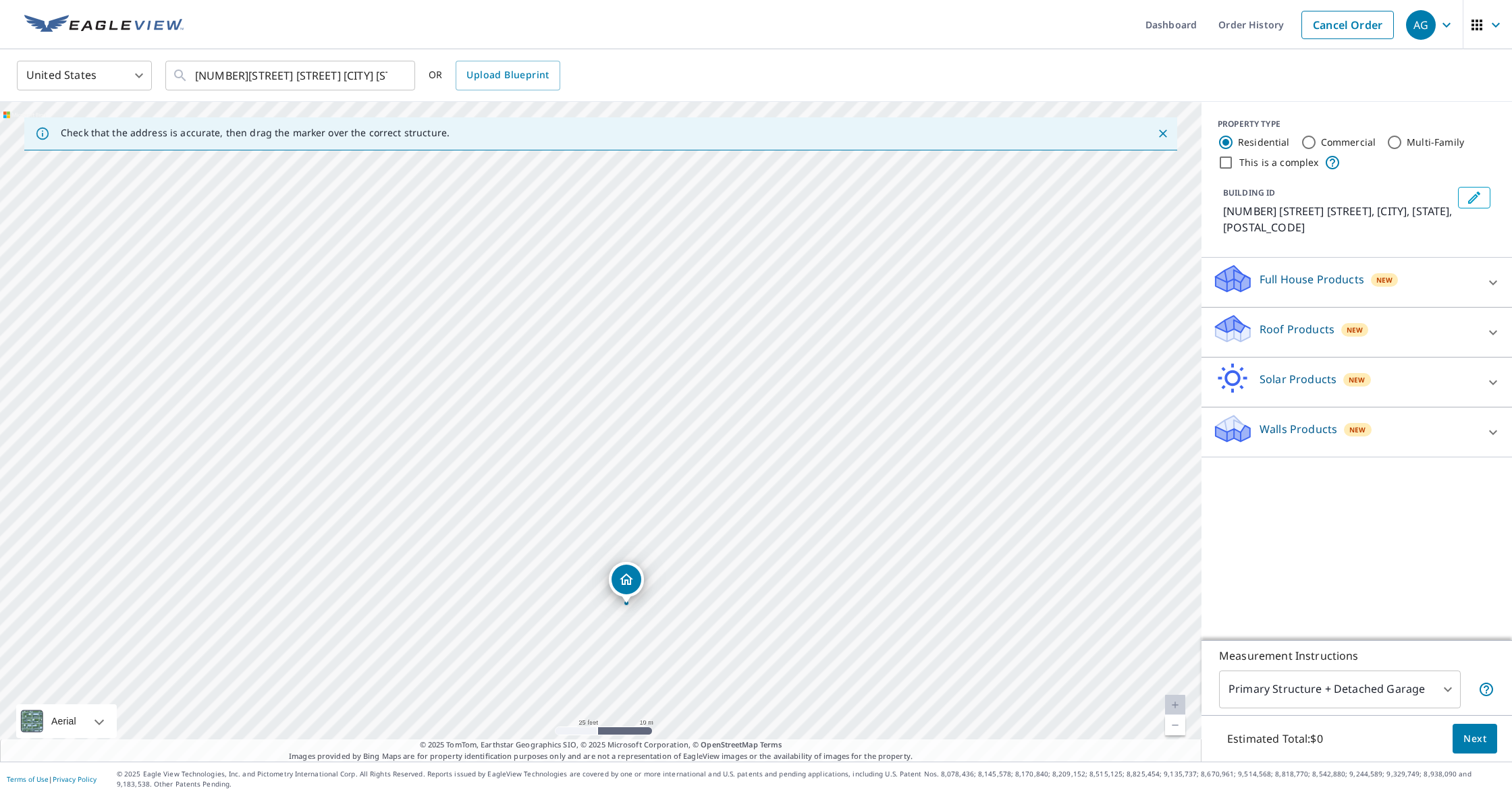 click on "Roof Products New" at bounding box center (1345, 332) 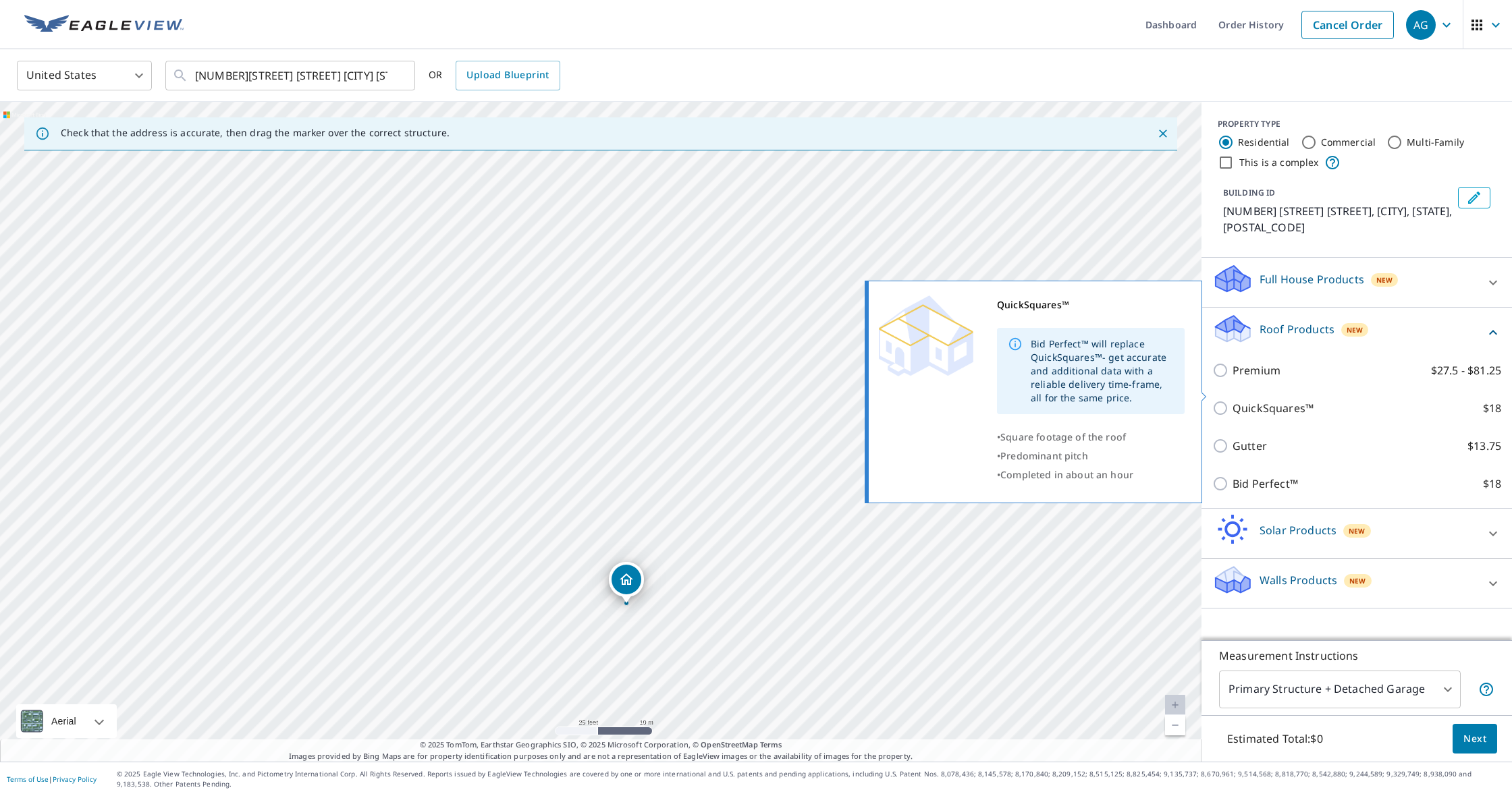click on "QuickSquares™" at bounding box center (1273, 408) 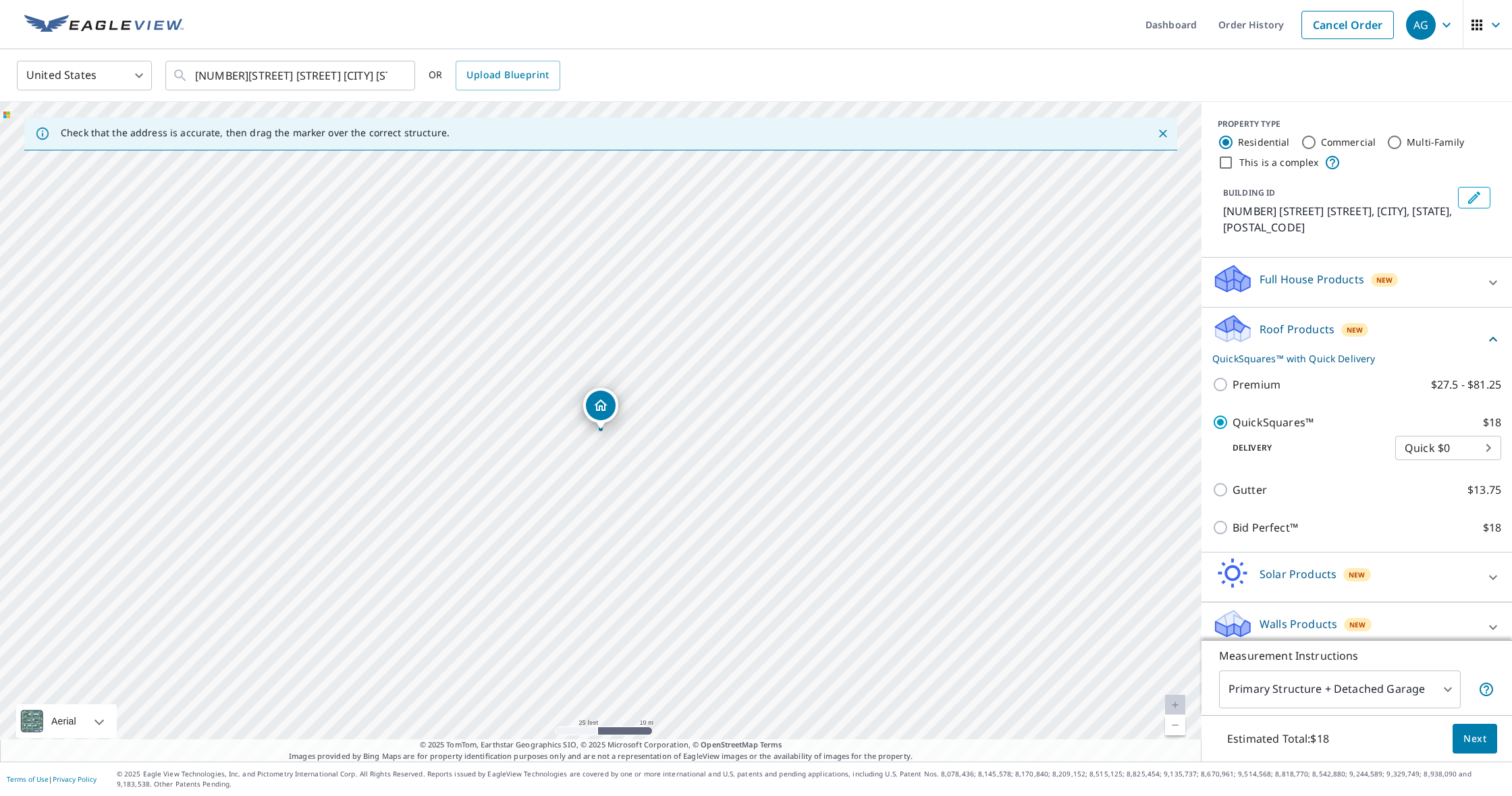 scroll, scrollTop: 1, scrollLeft: 0, axis: vertical 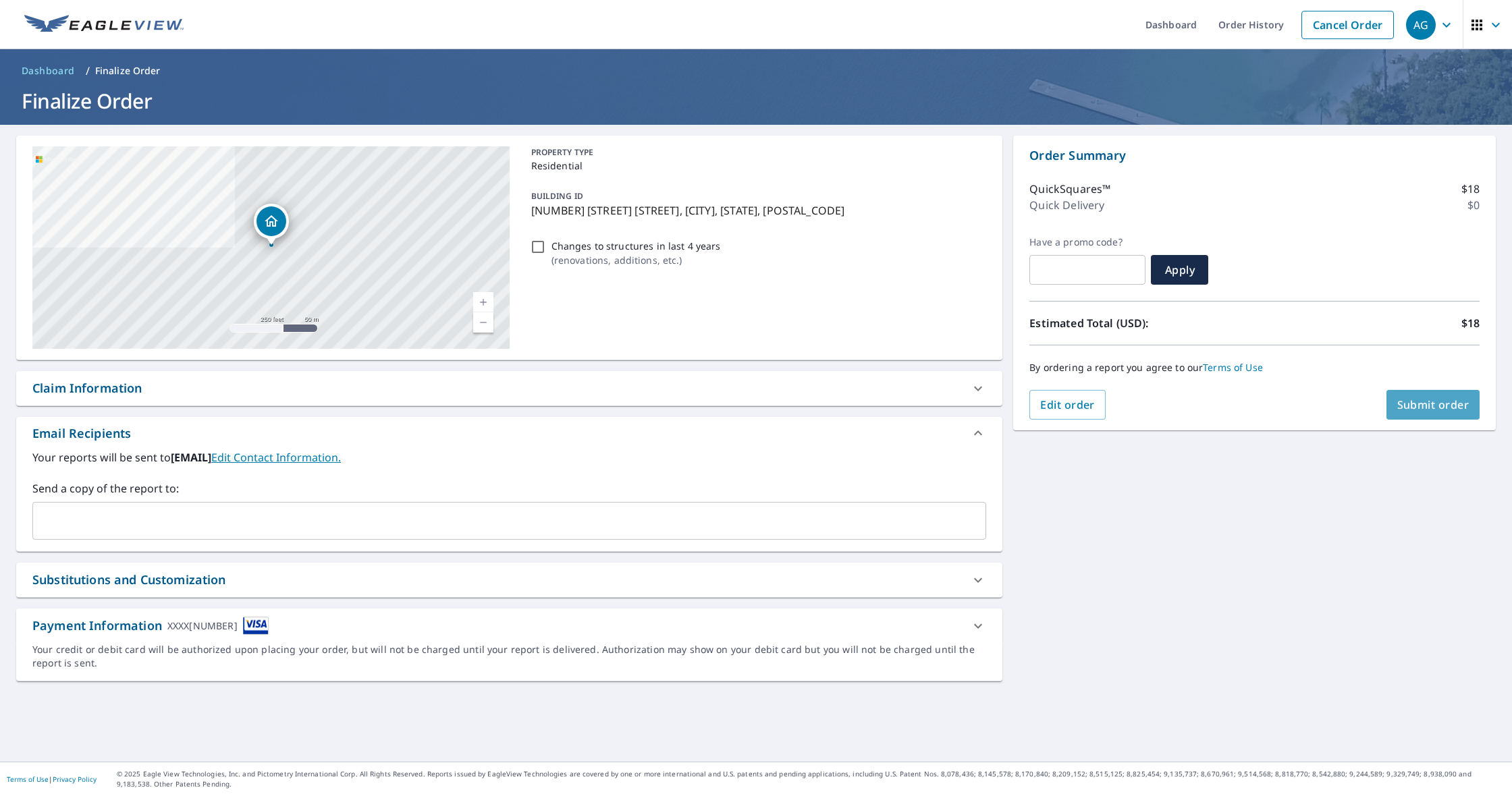 click on "Submit order" at bounding box center (1433, 405) 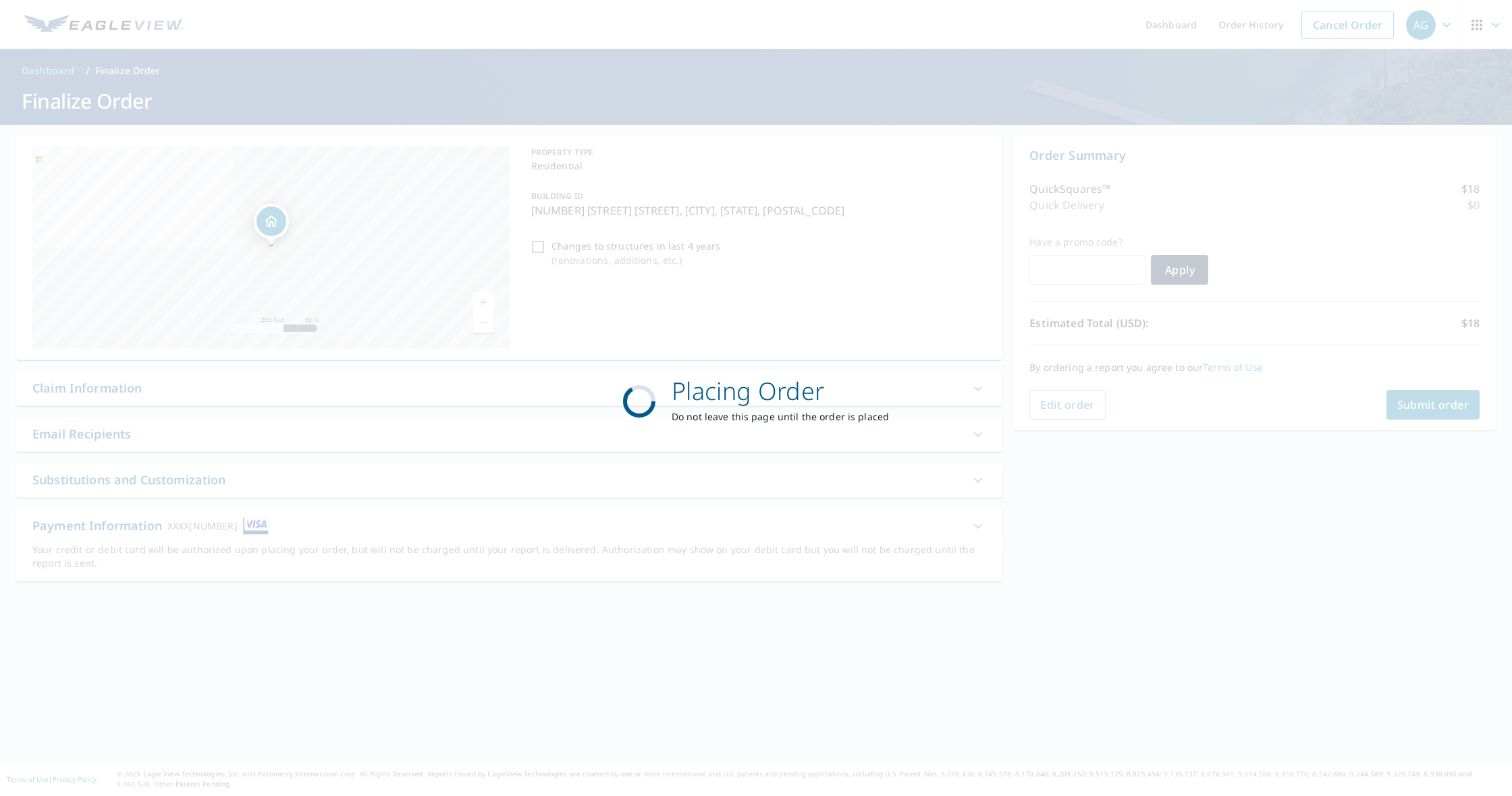 scroll, scrollTop: 0, scrollLeft: 0, axis: both 